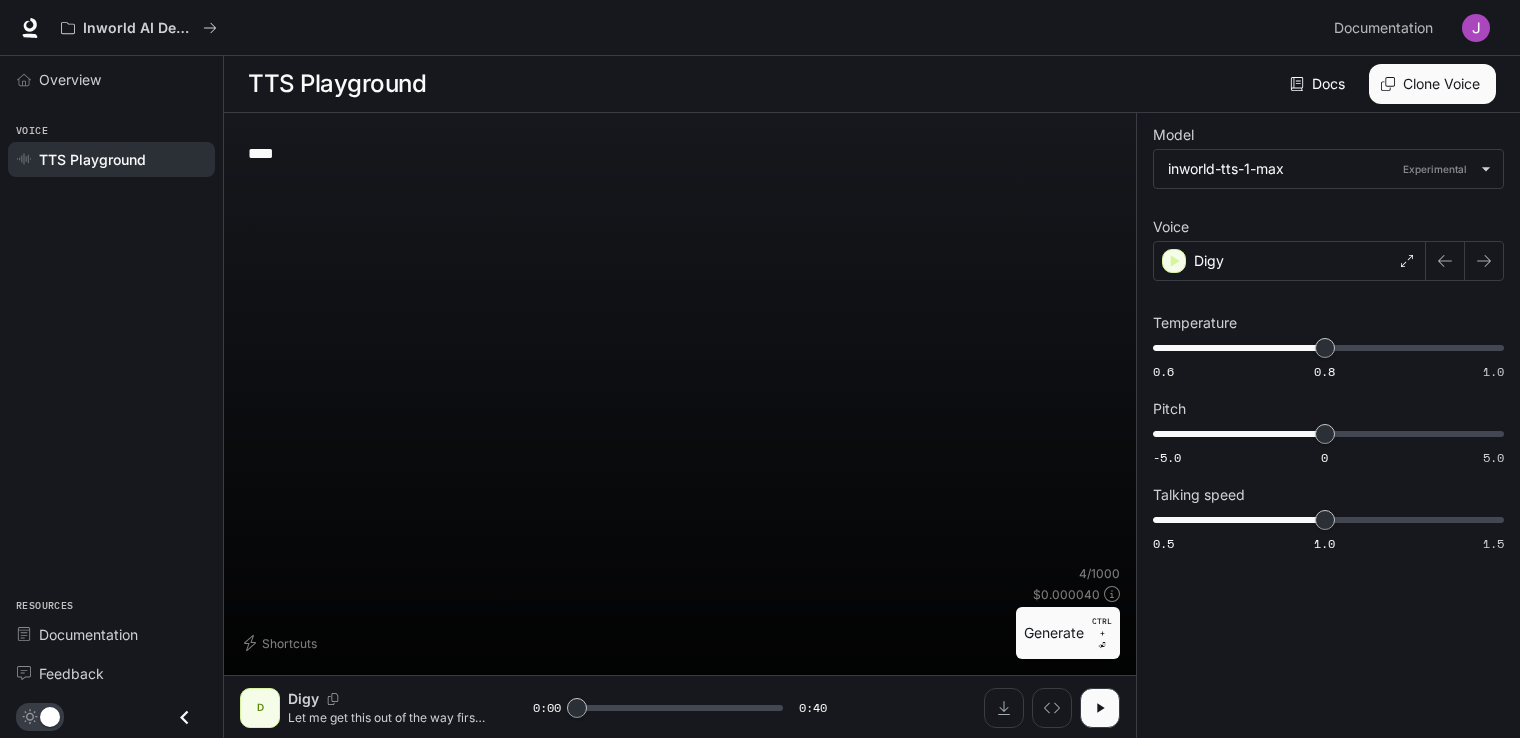 scroll, scrollTop: 0, scrollLeft: 0, axis: both 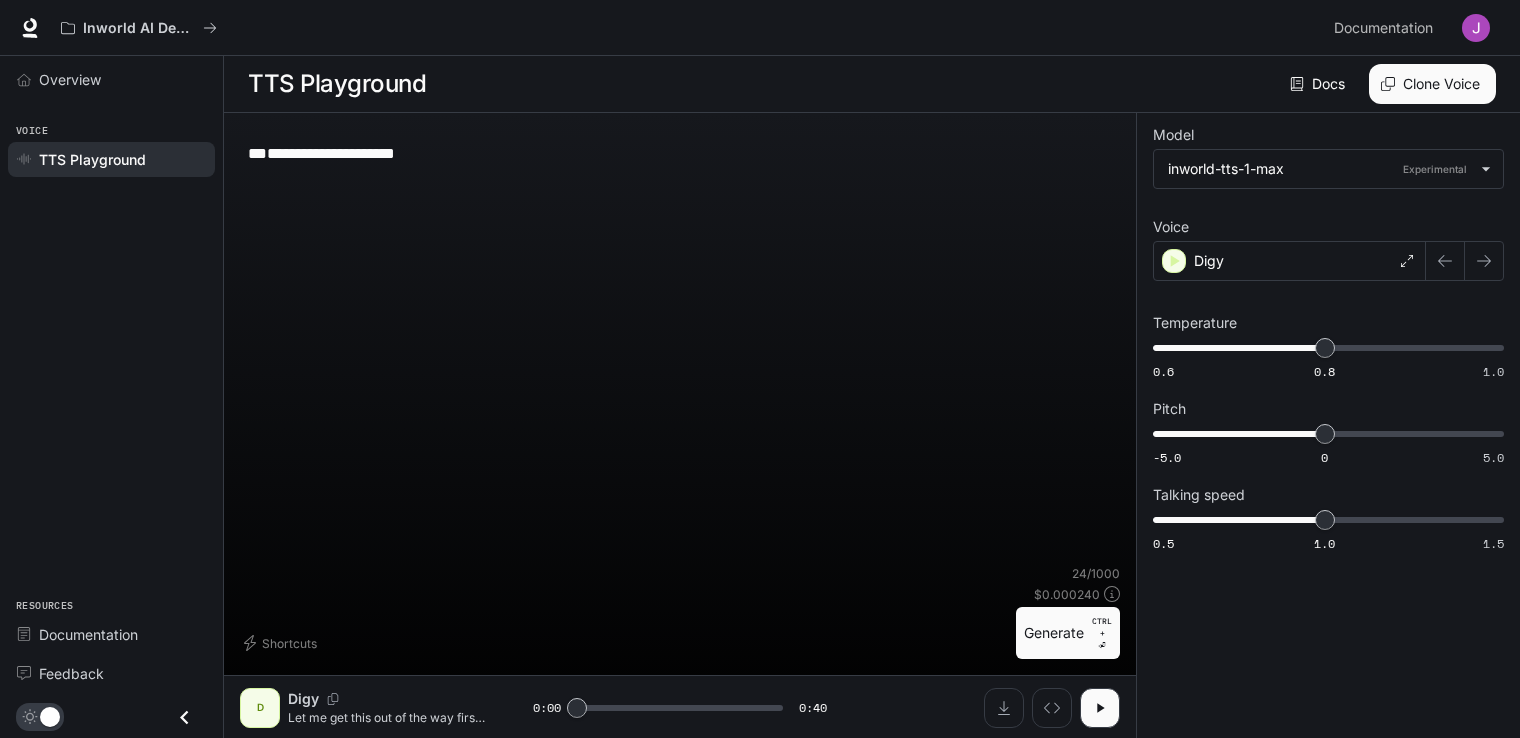 type on "**********" 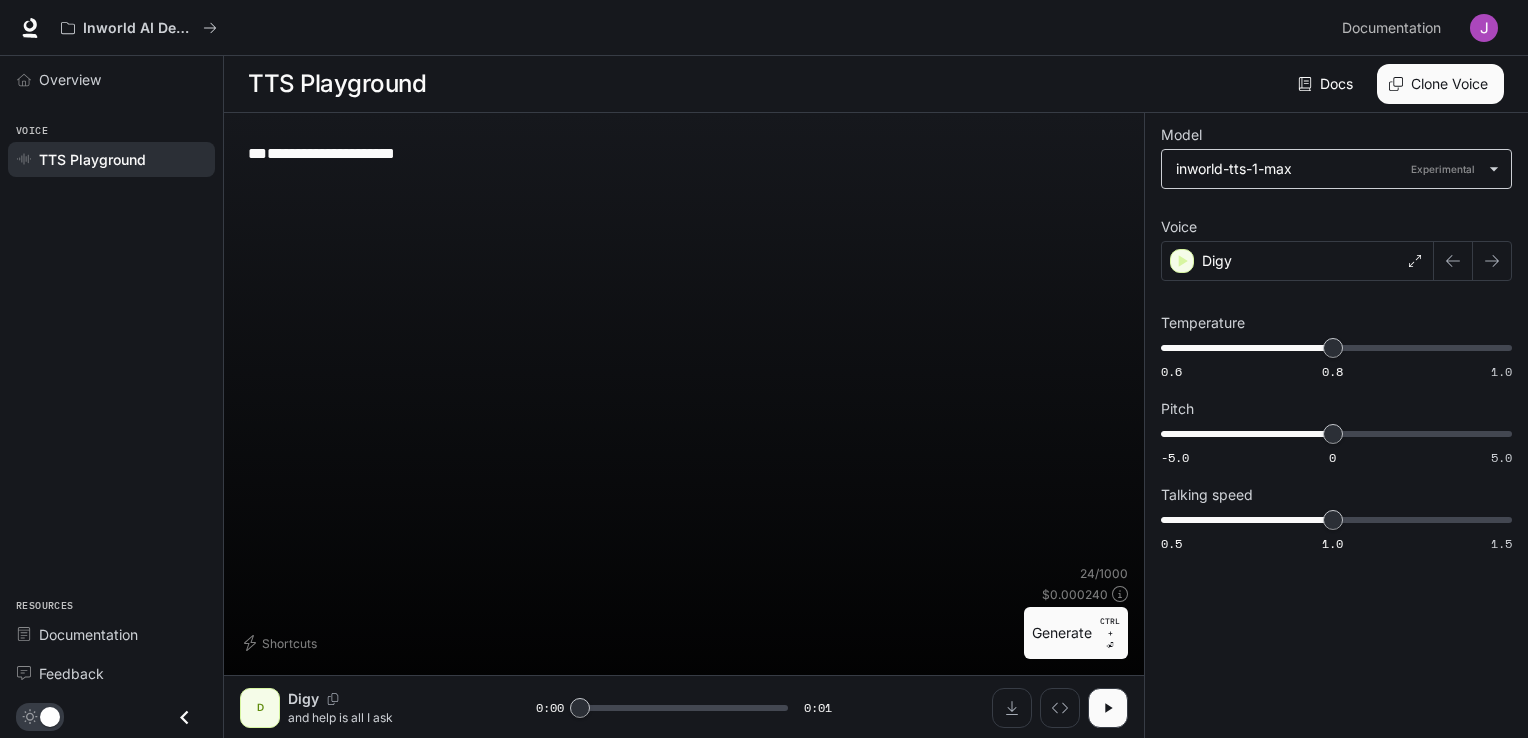 click on "**********" at bounding box center [764, 369] 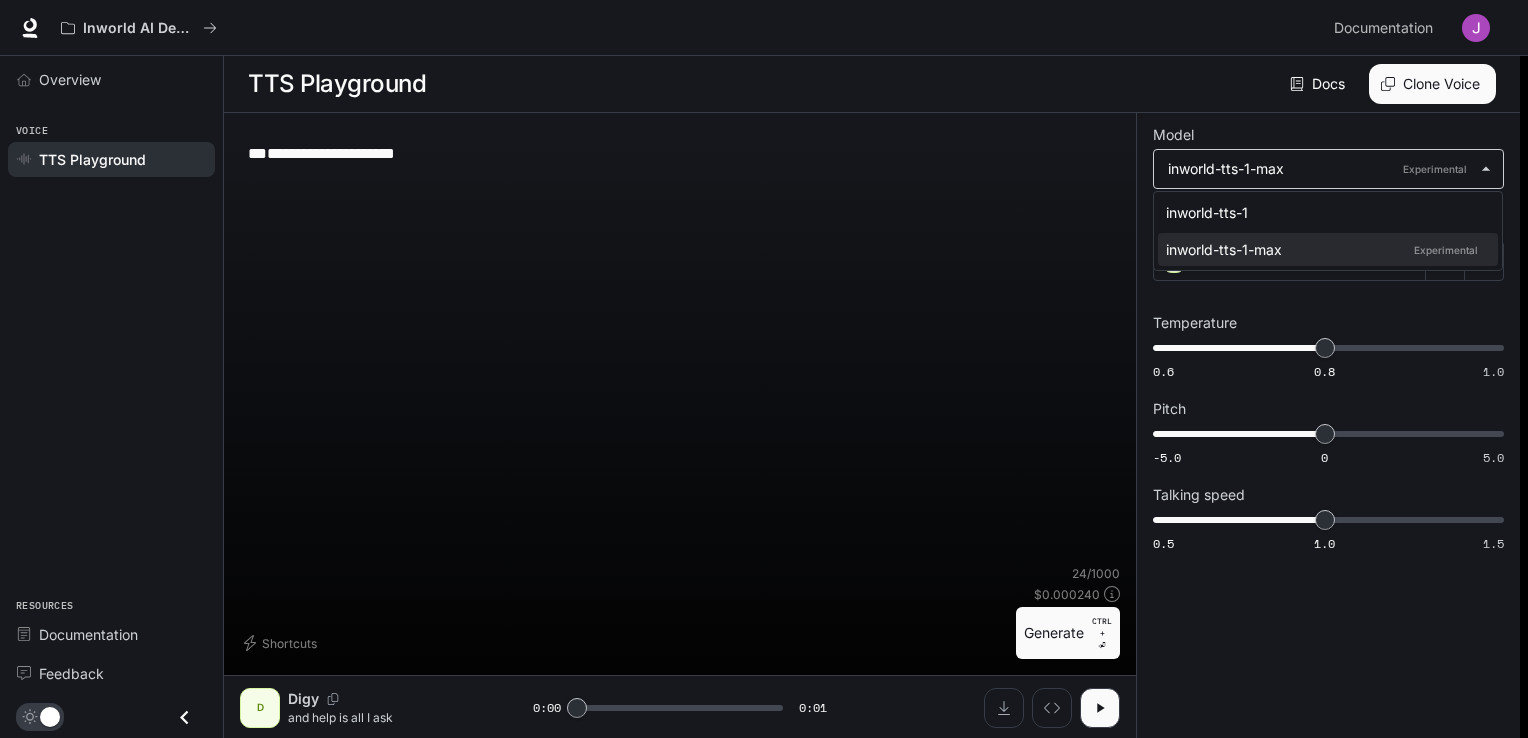 click at bounding box center [764, 369] 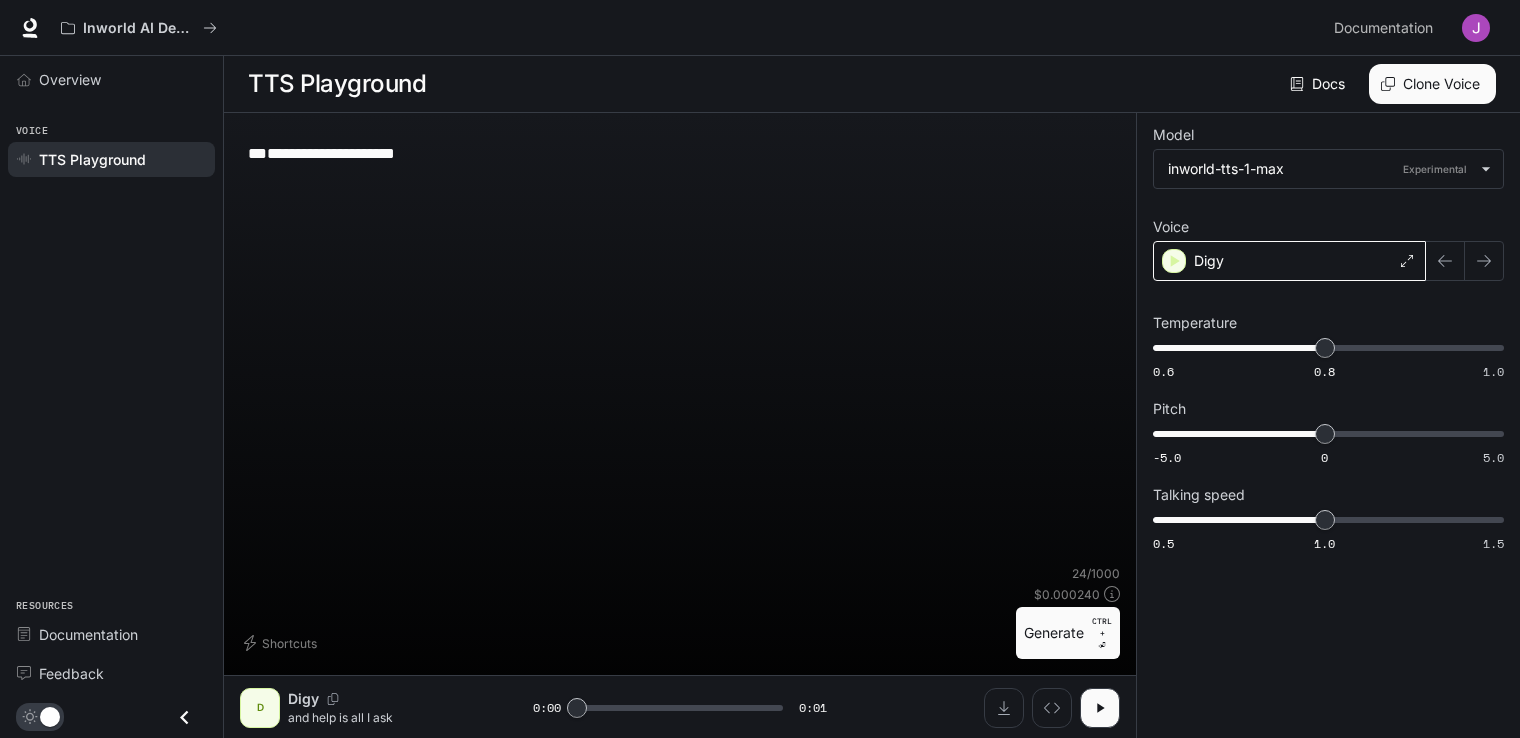 click on "Digy" at bounding box center [1289, 261] 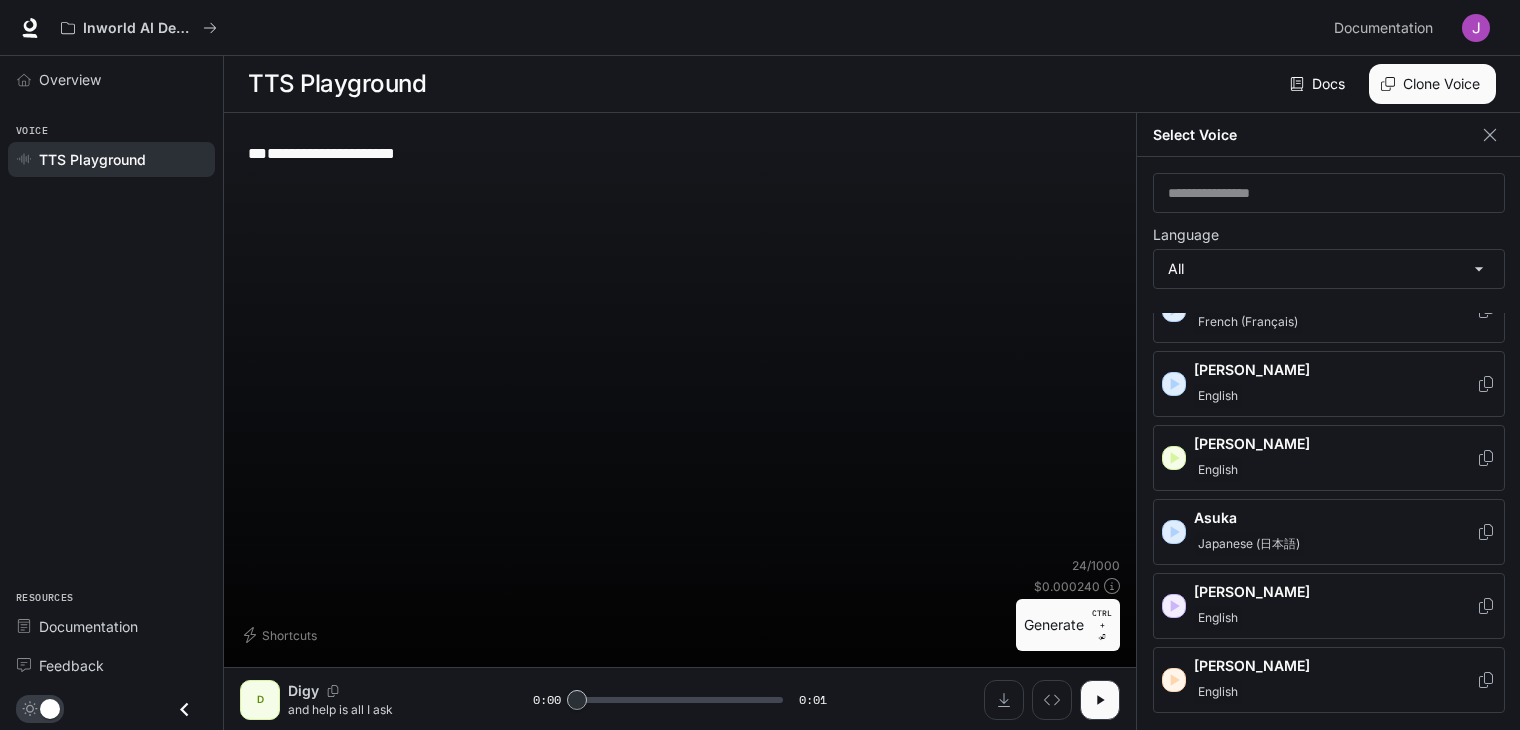 scroll, scrollTop: 200, scrollLeft: 0, axis: vertical 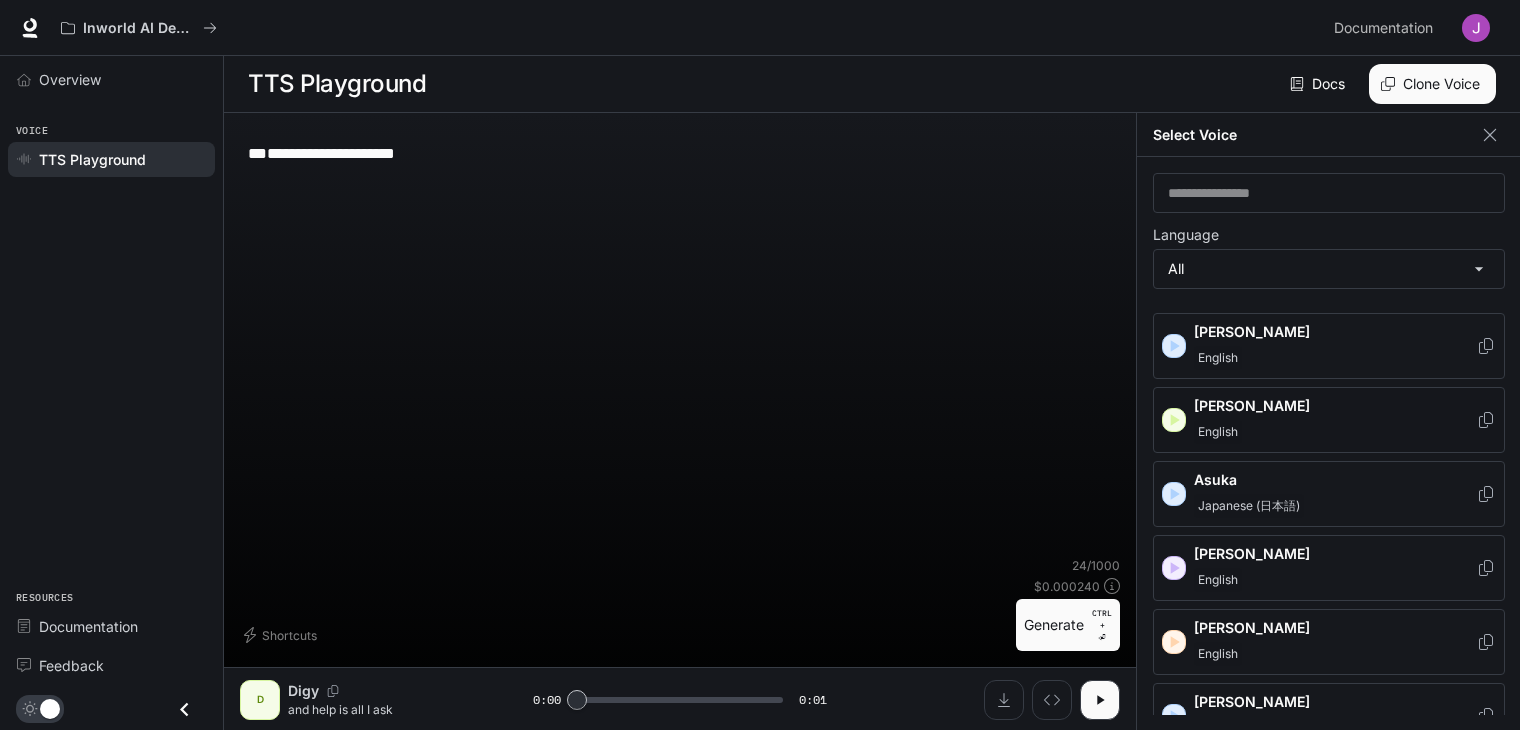 click on "[PERSON_NAME]" at bounding box center [1335, 420] 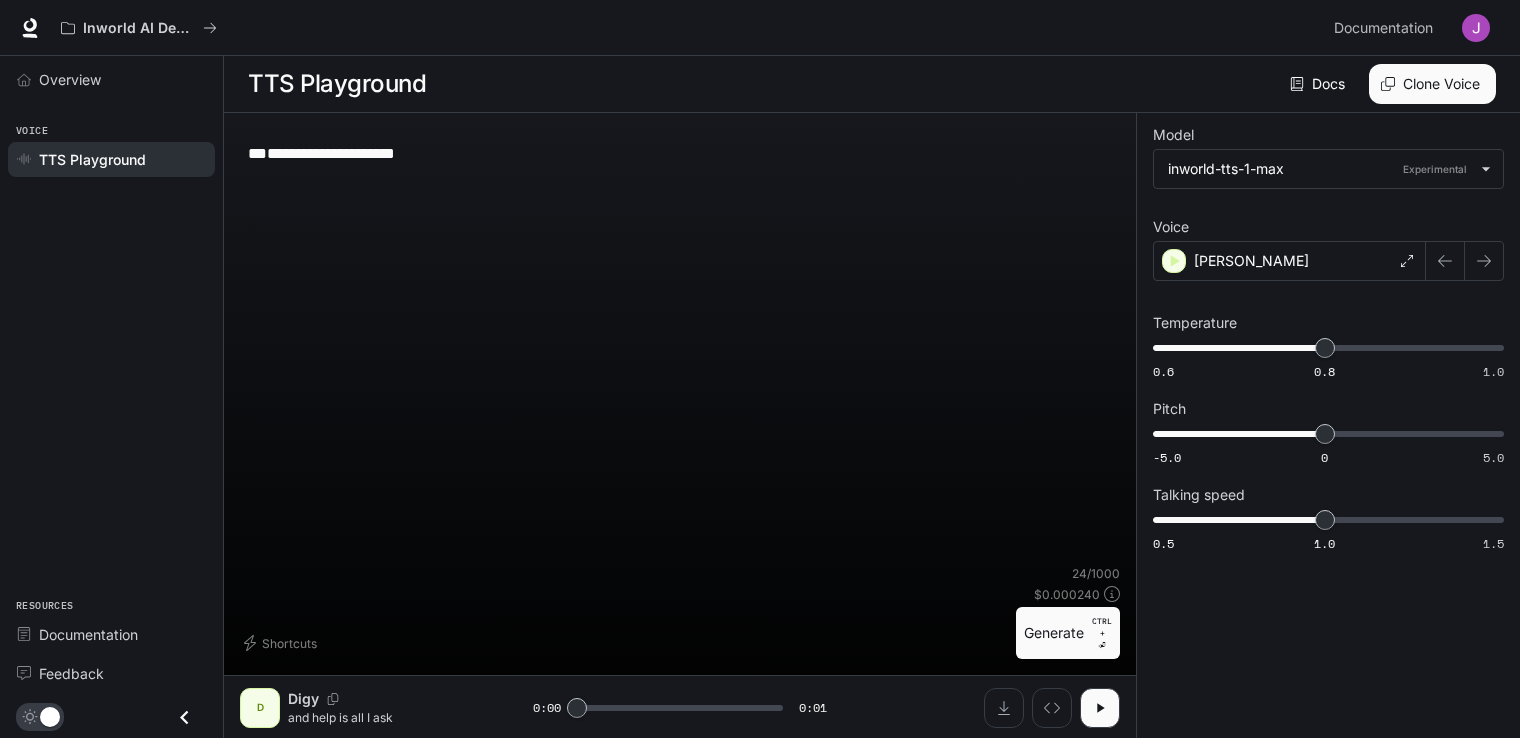 click on "Generate CTRL +  ⏎" at bounding box center [1068, 633] 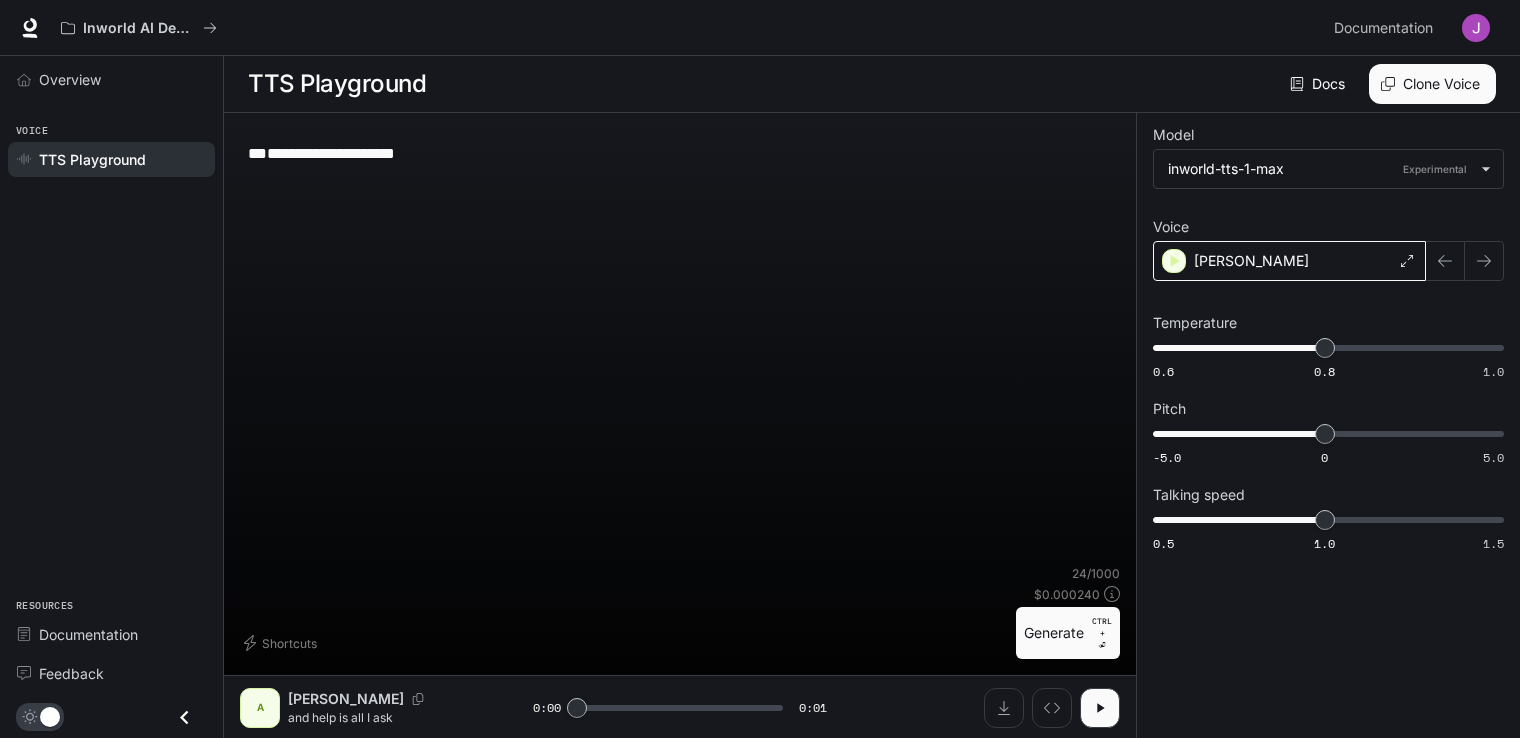 click on "[PERSON_NAME]" at bounding box center [1289, 261] 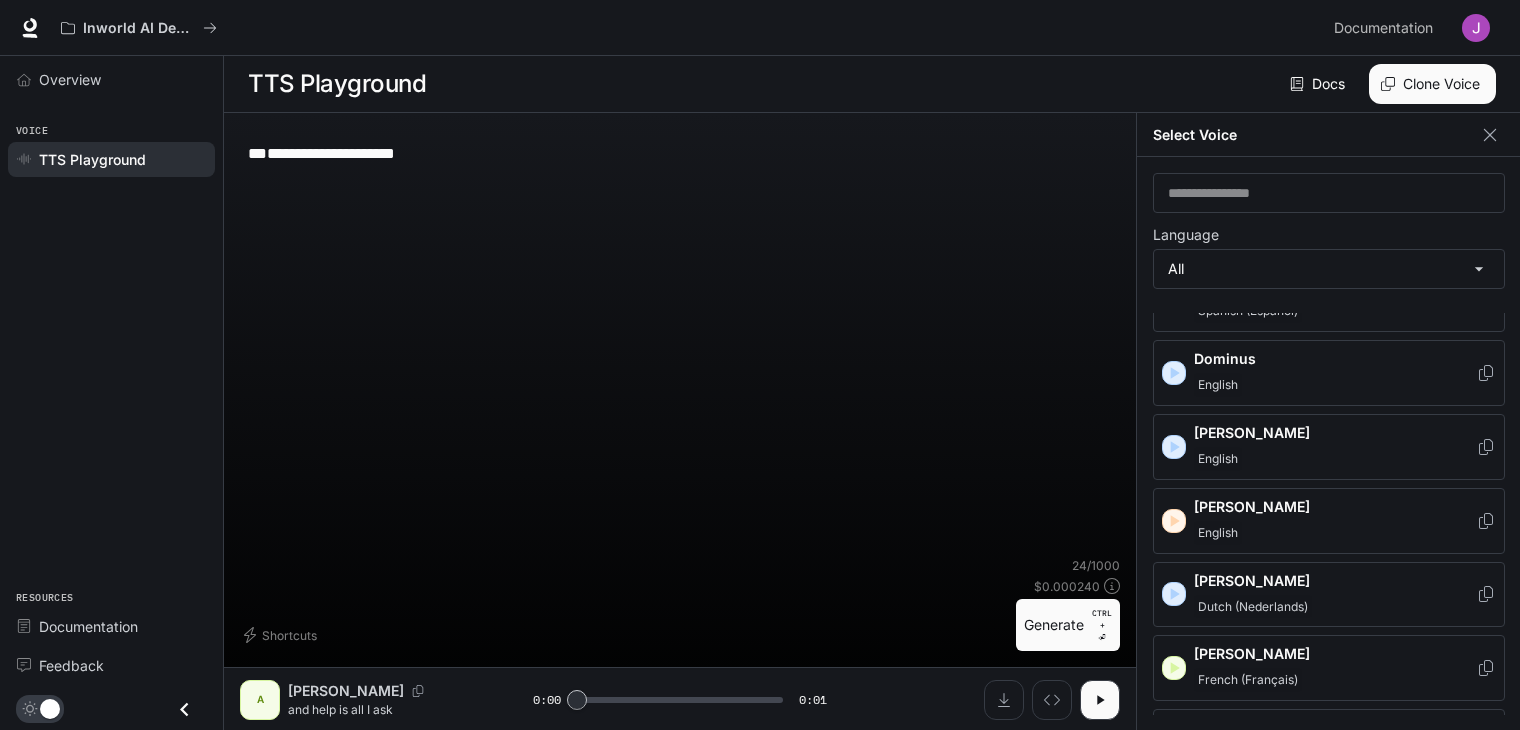 scroll, scrollTop: 700, scrollLeft: 0, axis: vertical 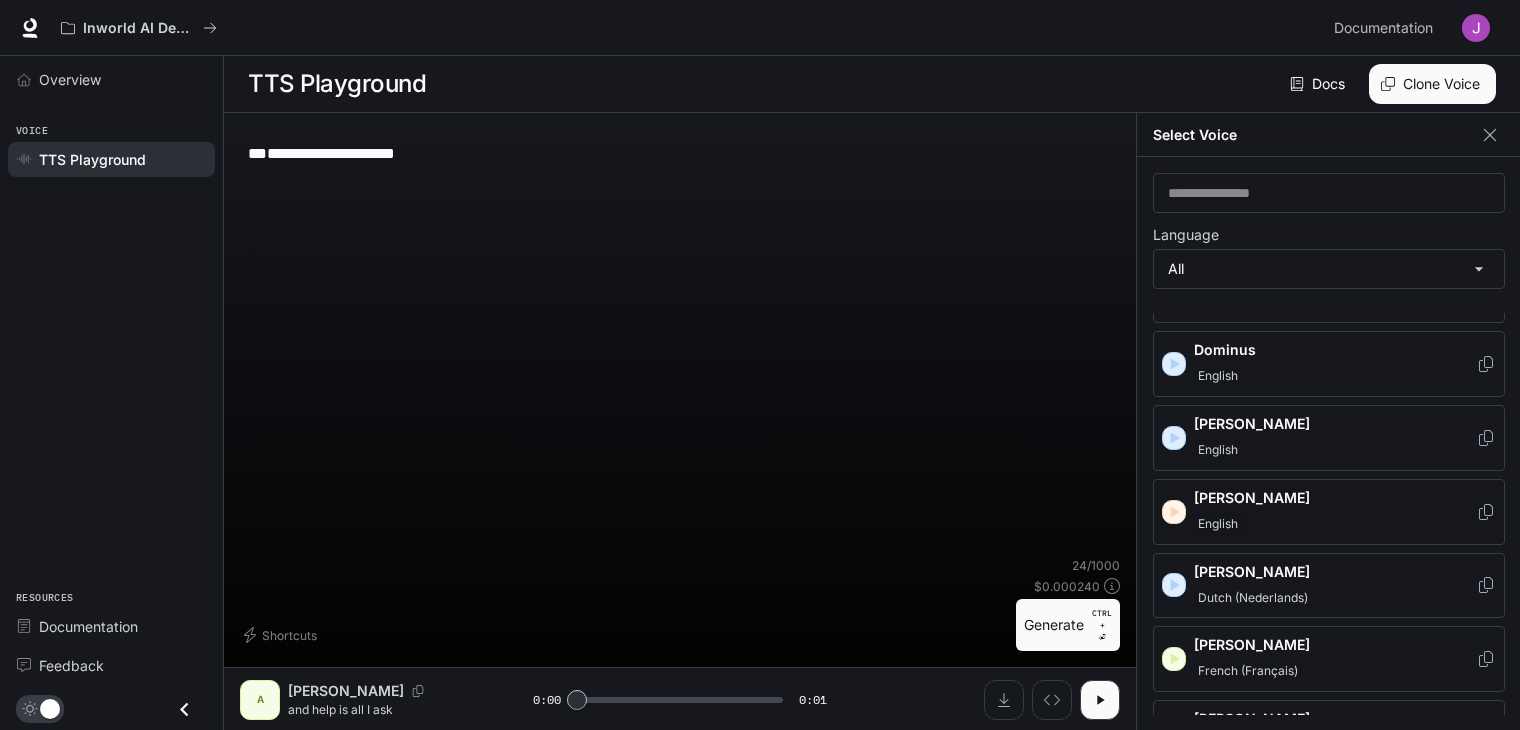 click on "English" at bounding box center (1335, 524) 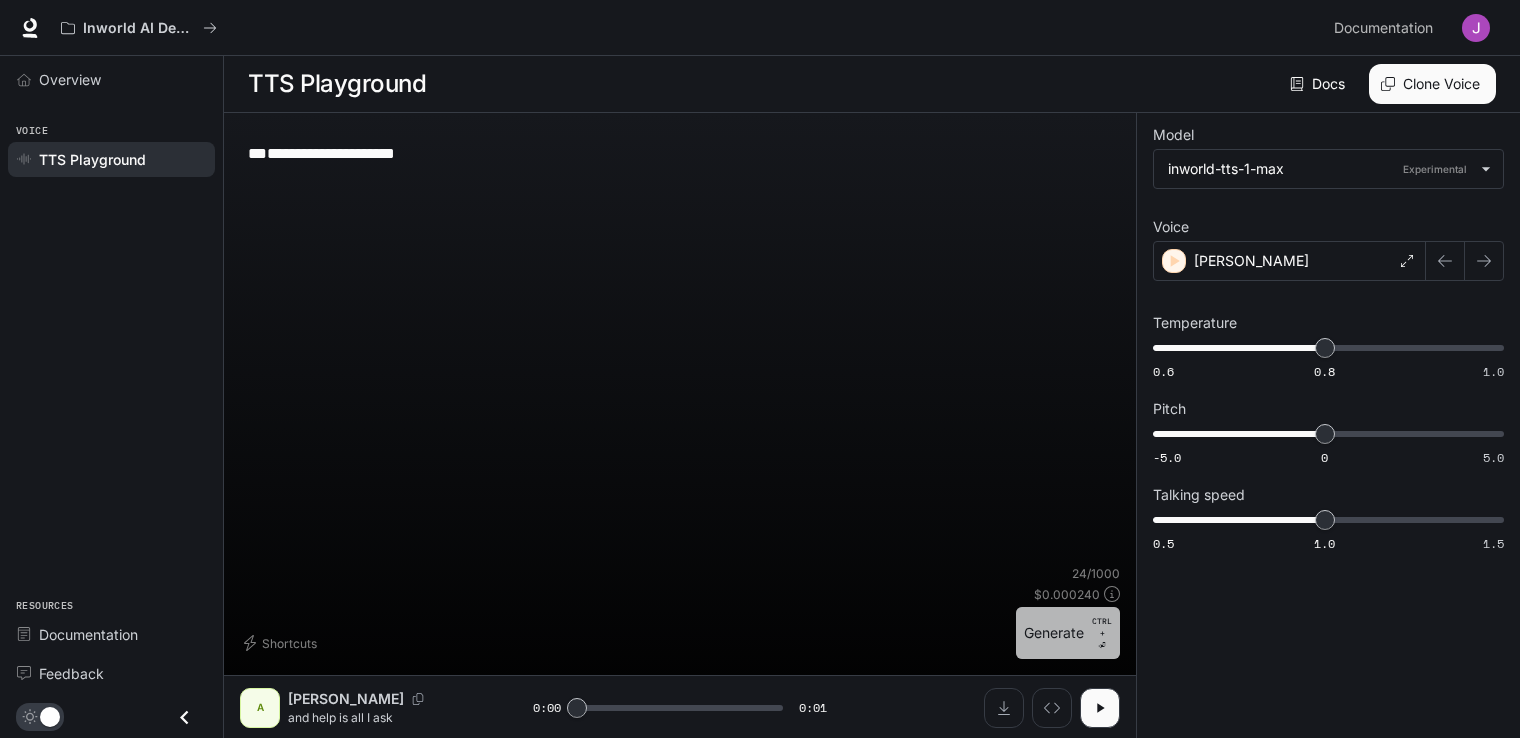click on "Generate CTRL +  ⏎" at bounding box center (1068, 633) 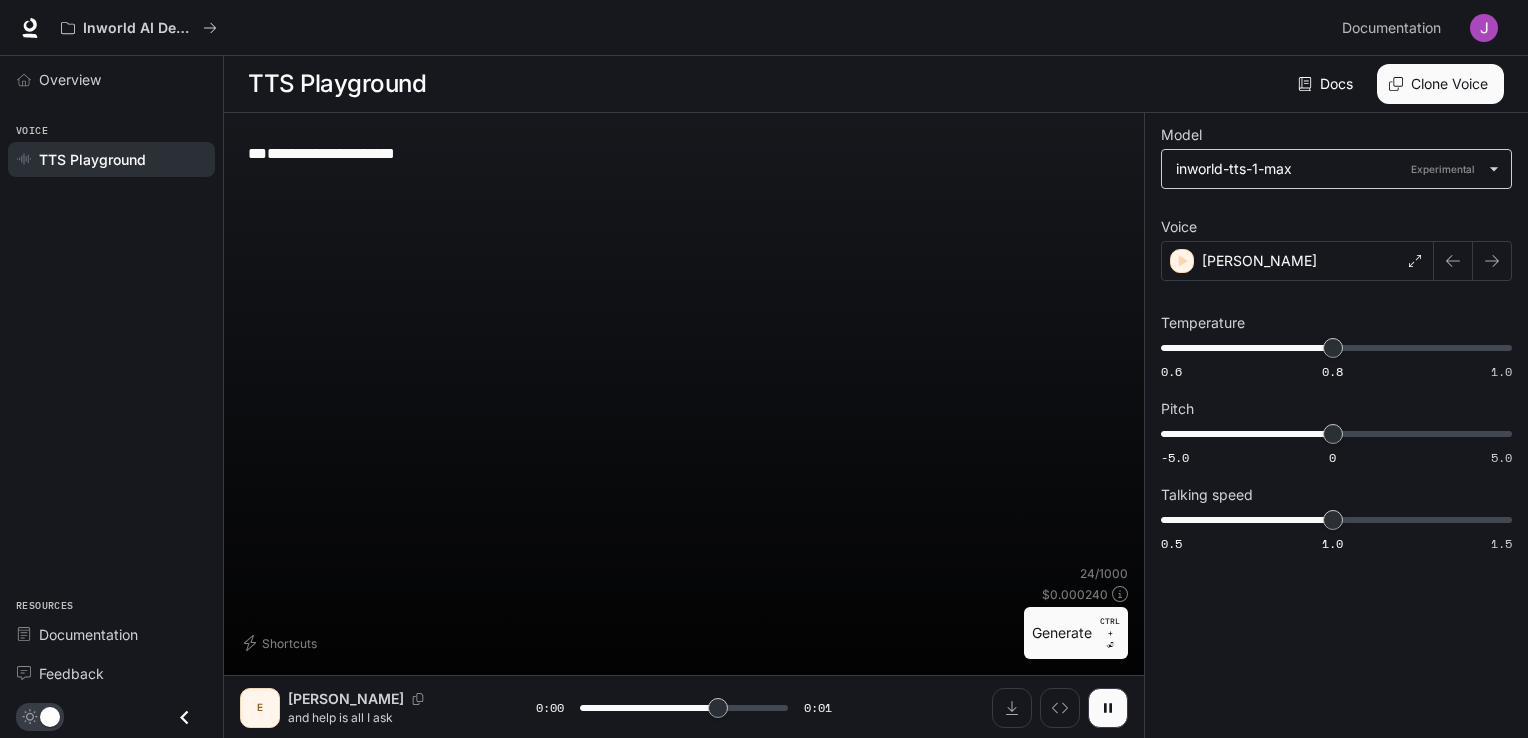 click on "**********" at bounding box center [764, 369] 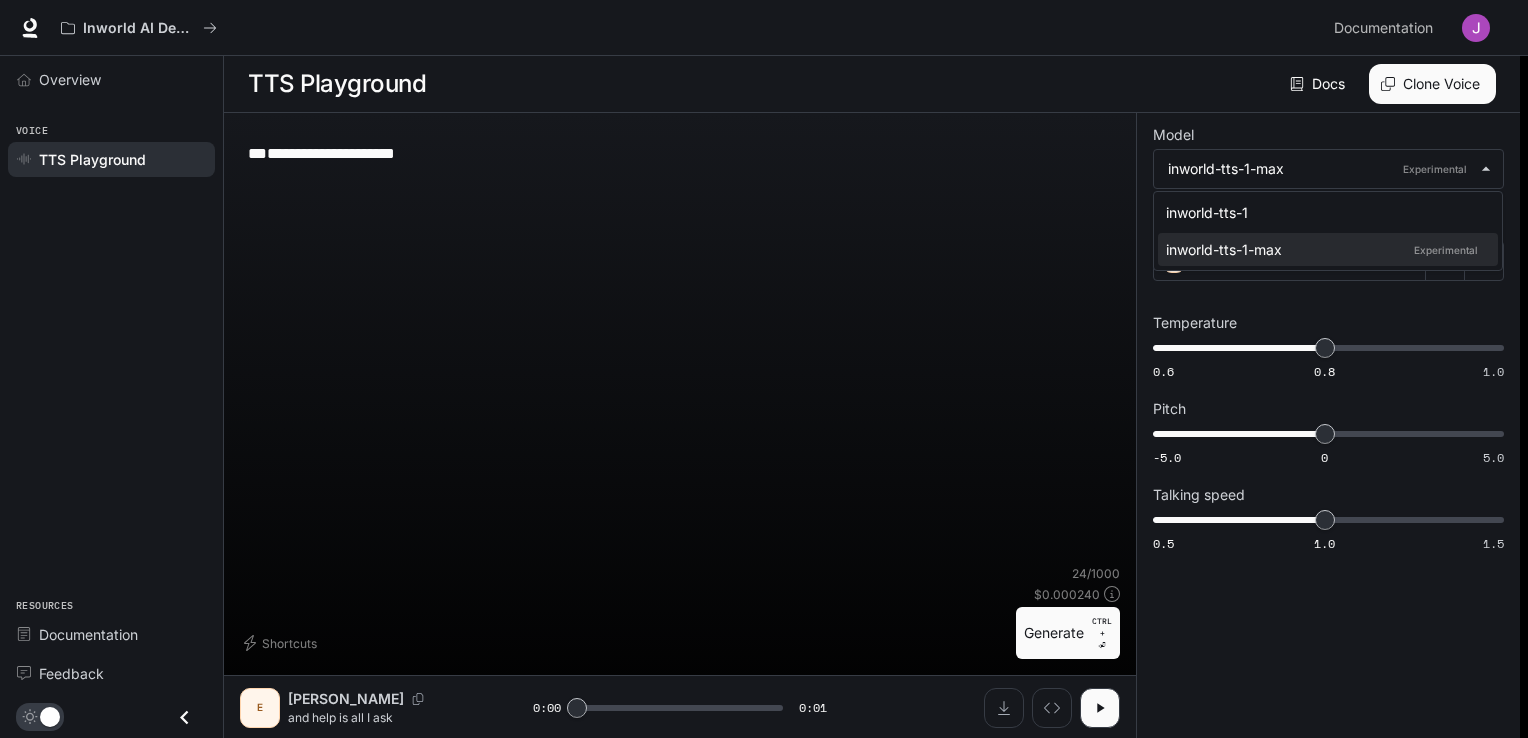 drag, startPoint x: 916, startPoint y: 363, endPoint x: 999, endPoint y: 336, distance: 87.28116 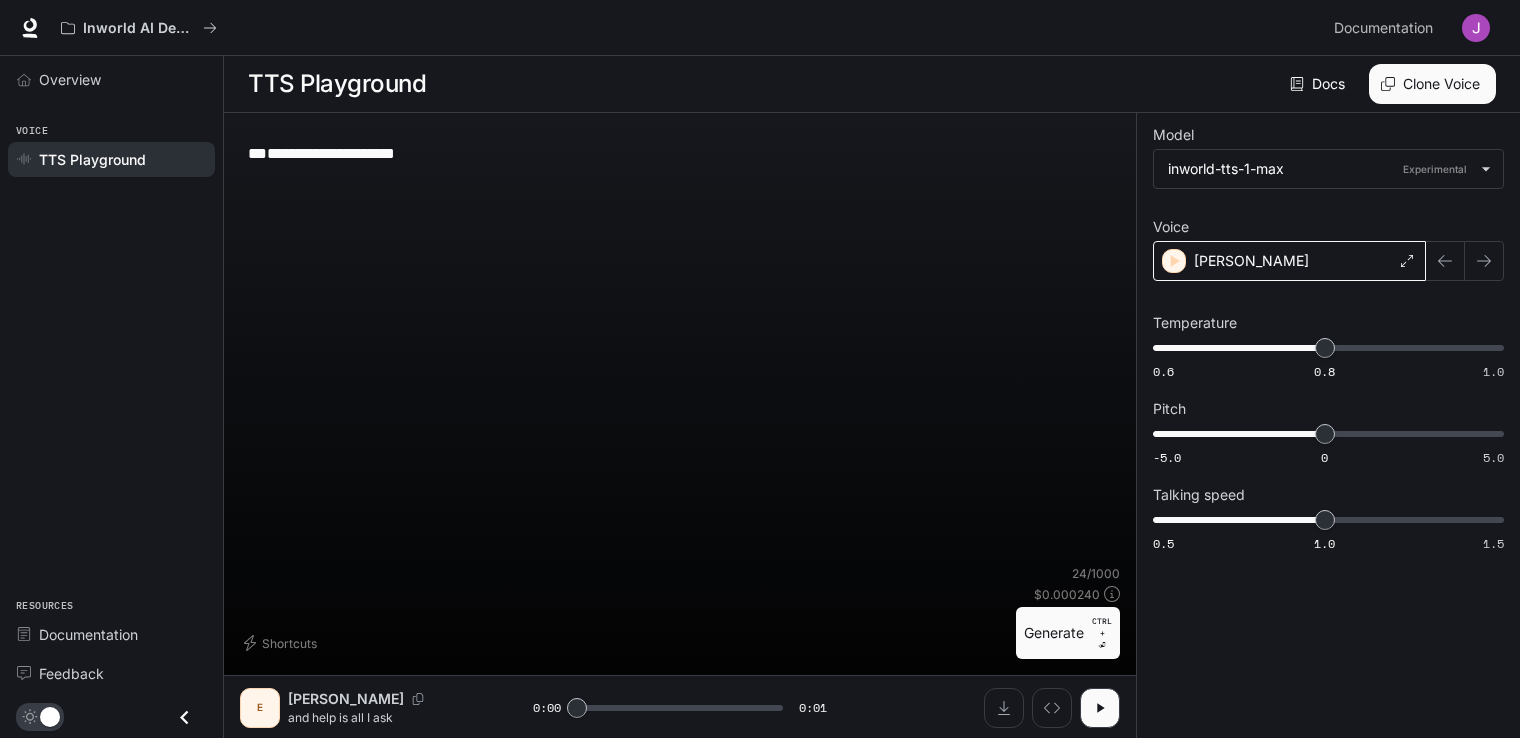 drag, startPoint x: 1245, startPoint y: 254, endPoint x: 1238, endPoint y: 264, distance: 12.206555 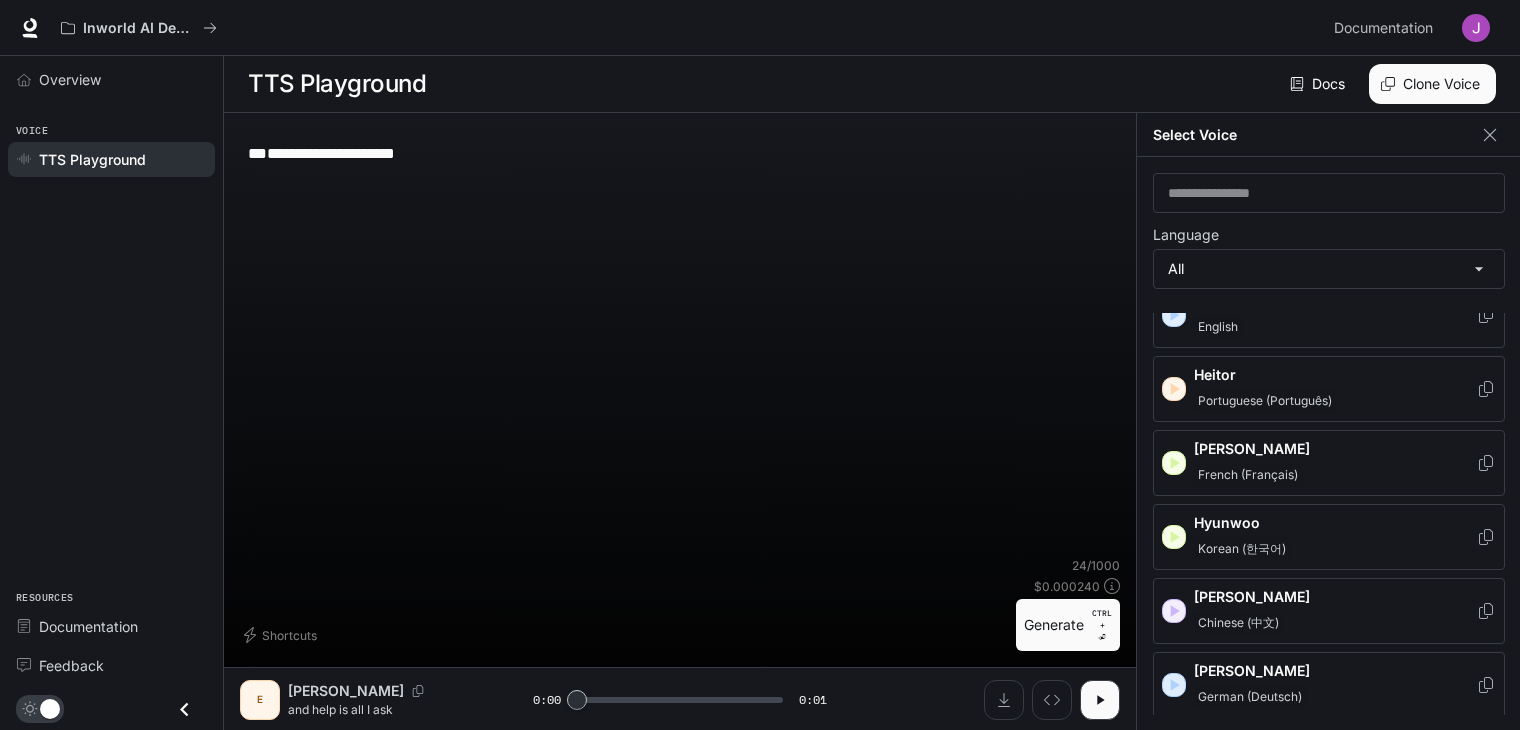 scroll, scrollTop: 1200, scrollLeft: 0, axis: vertical 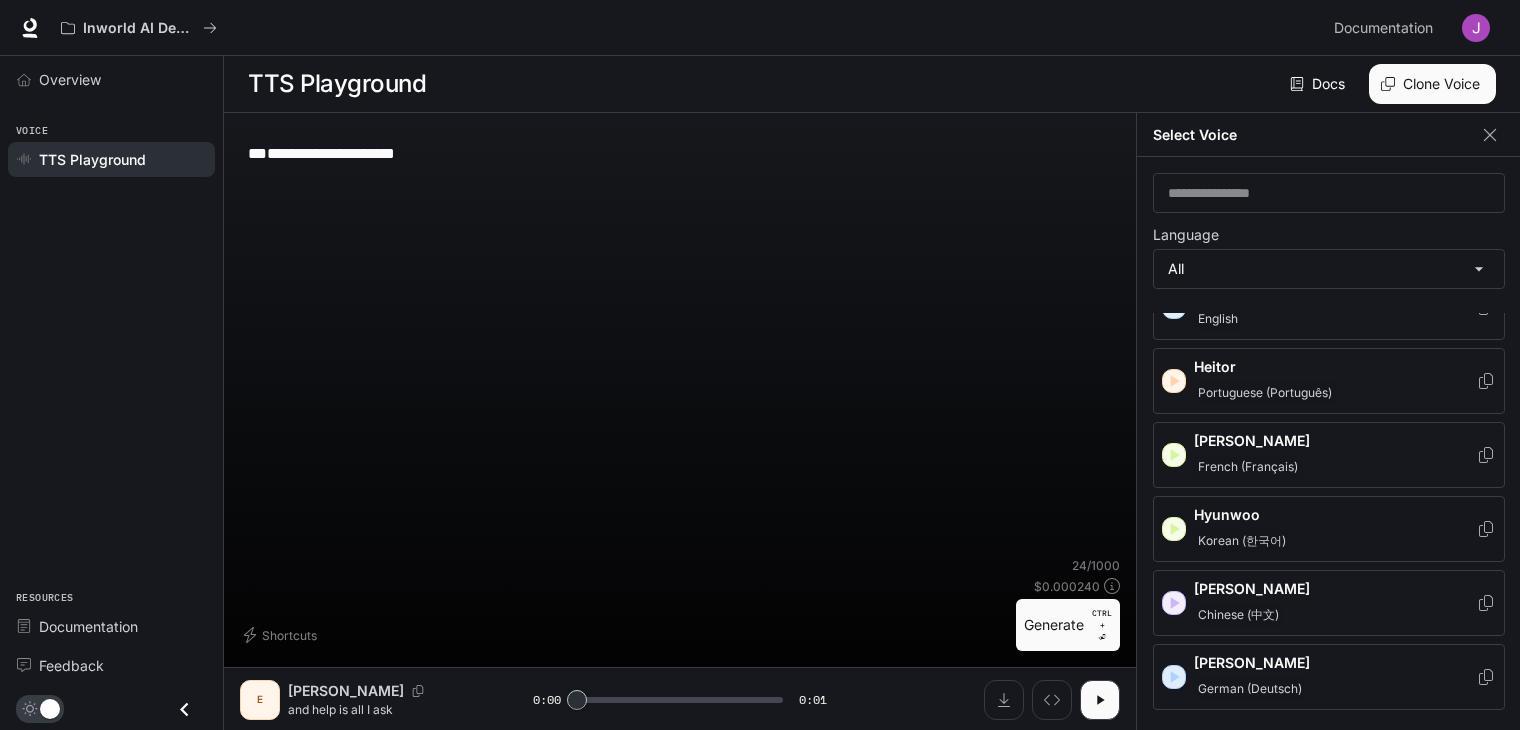 click on "Korean (한국어)" at bounding box center (1242, 541) 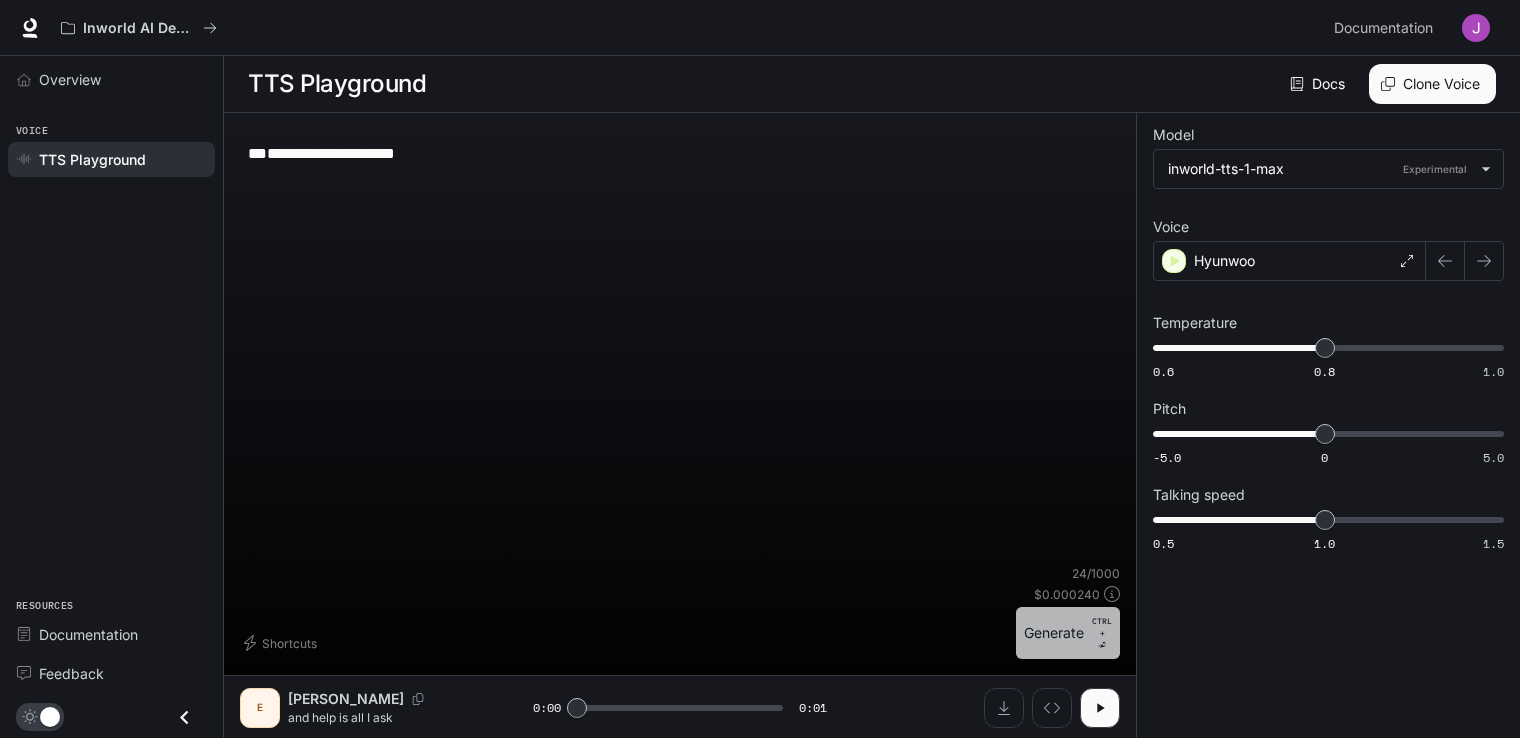 click on "Generate CTRL +  ⏎" at bounding box center (1068, 633) 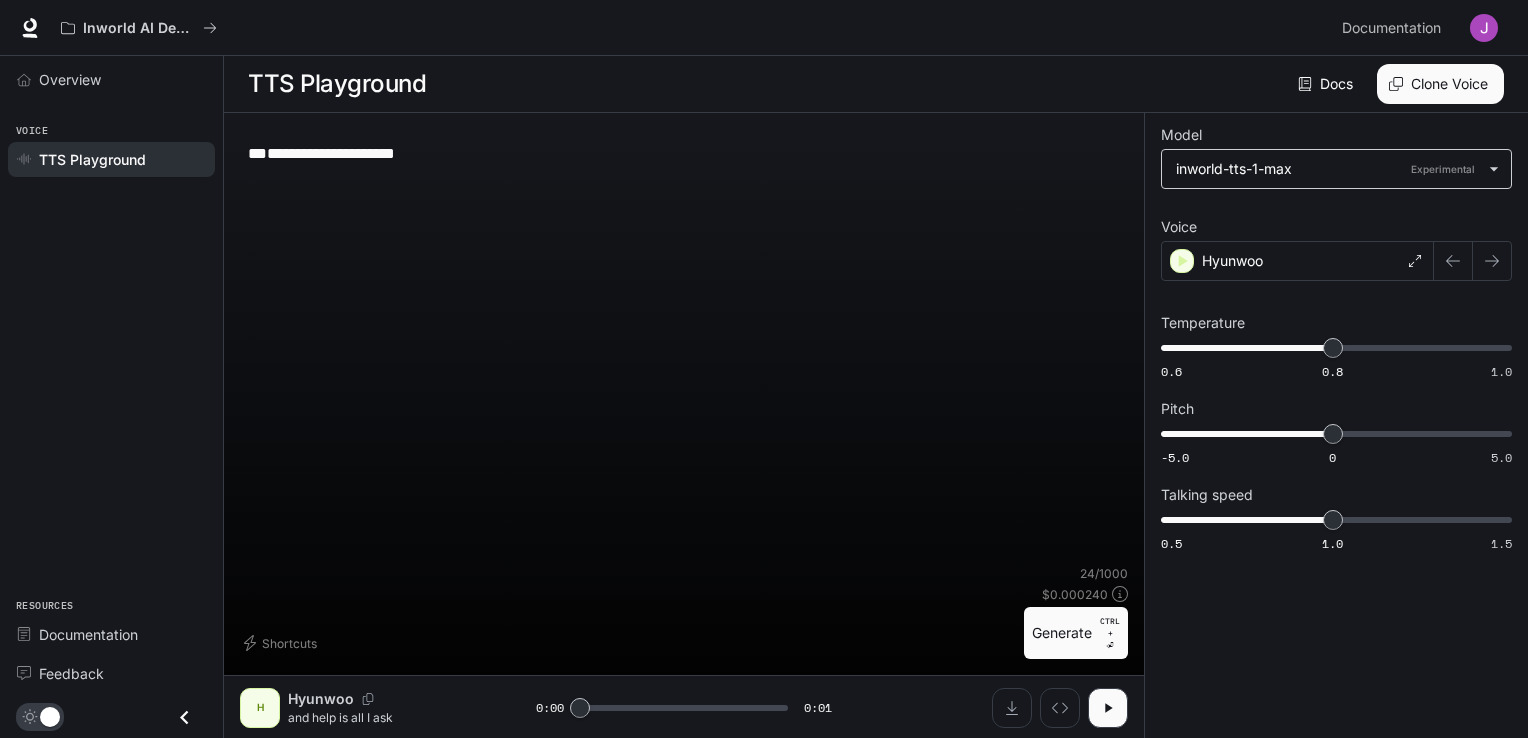 click on "**********" at bounding box center [764, 369] 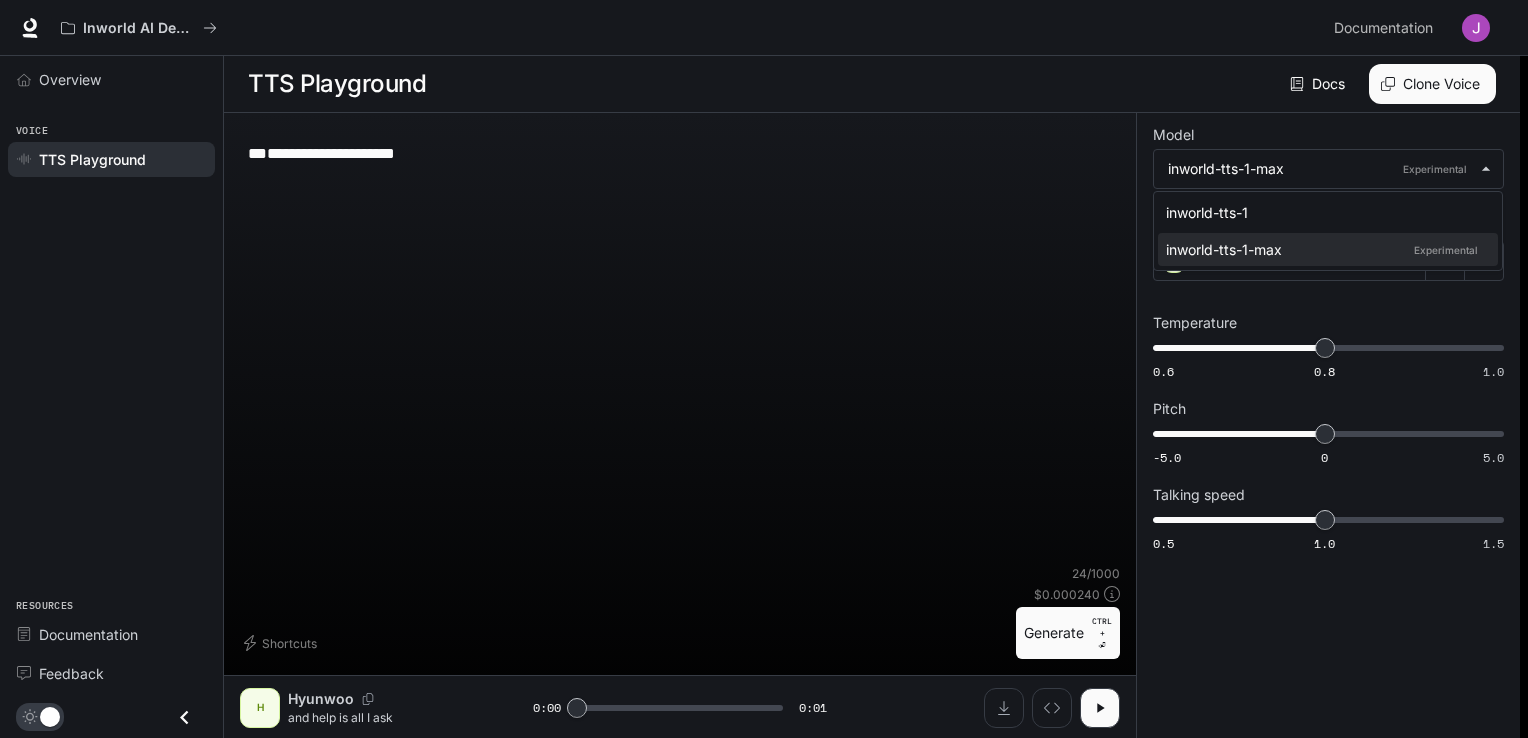 click at bounding box center (764, 369) 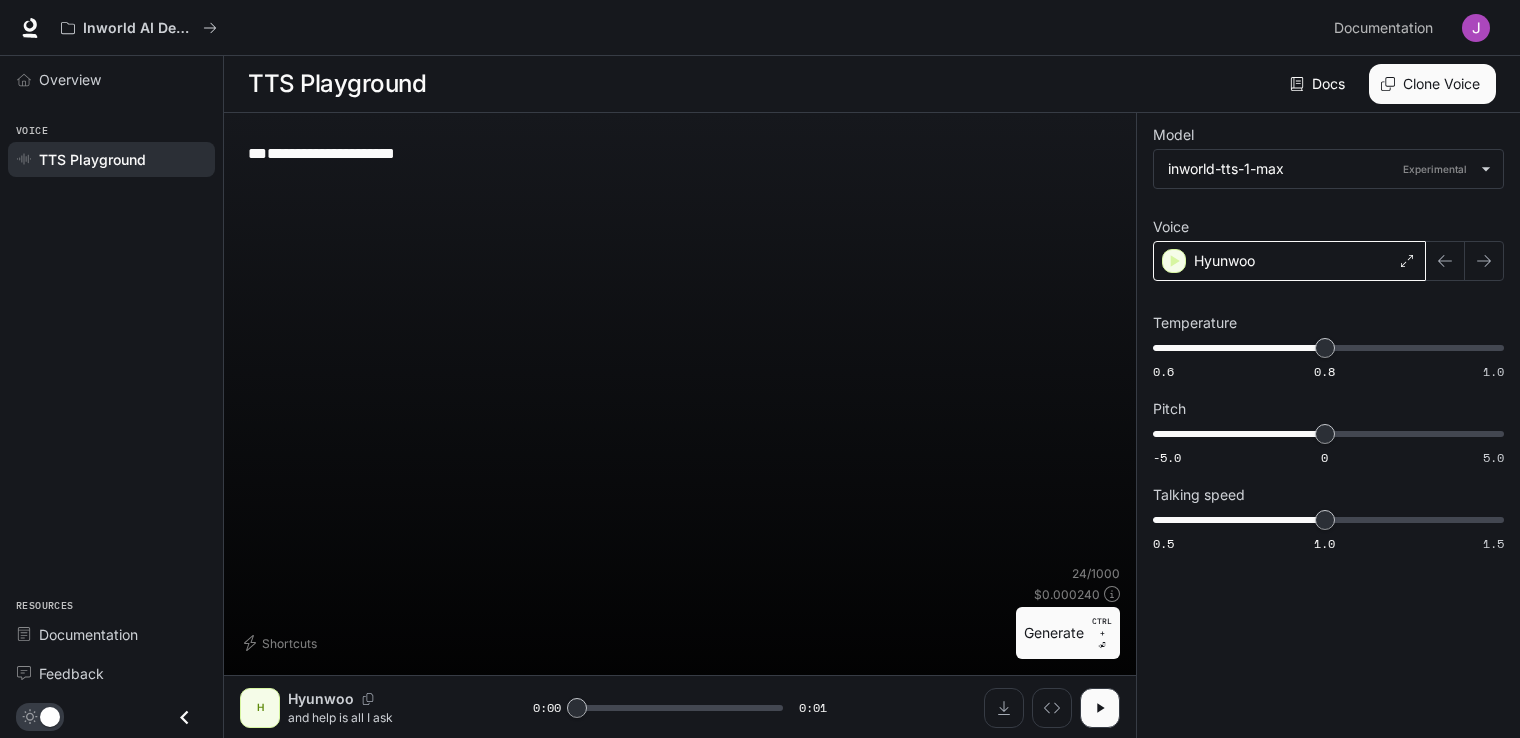 click on "Hyunwoo" at bounding box center (1289, 261) 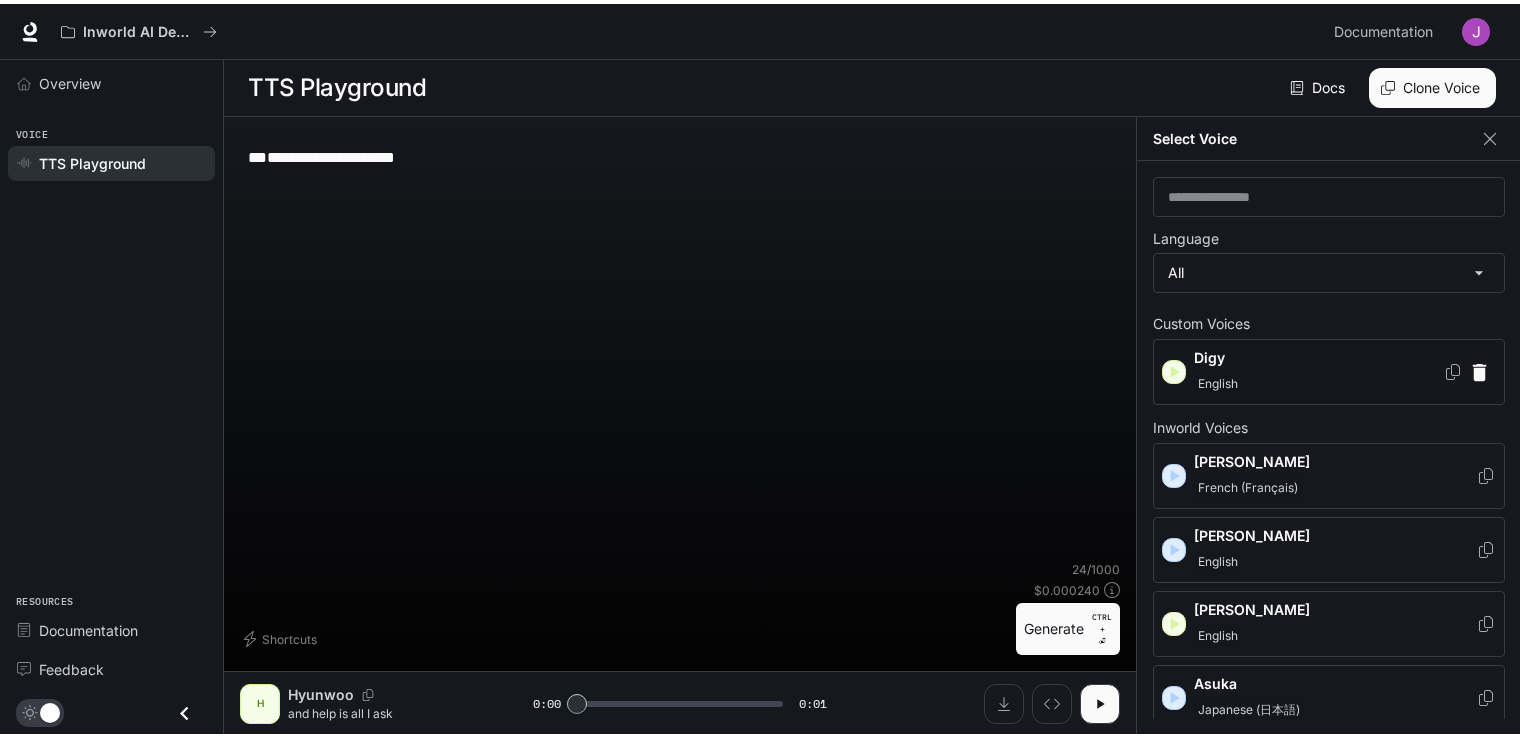 scroll, scrollTop: 0, scrollLeft: 0, axis: both 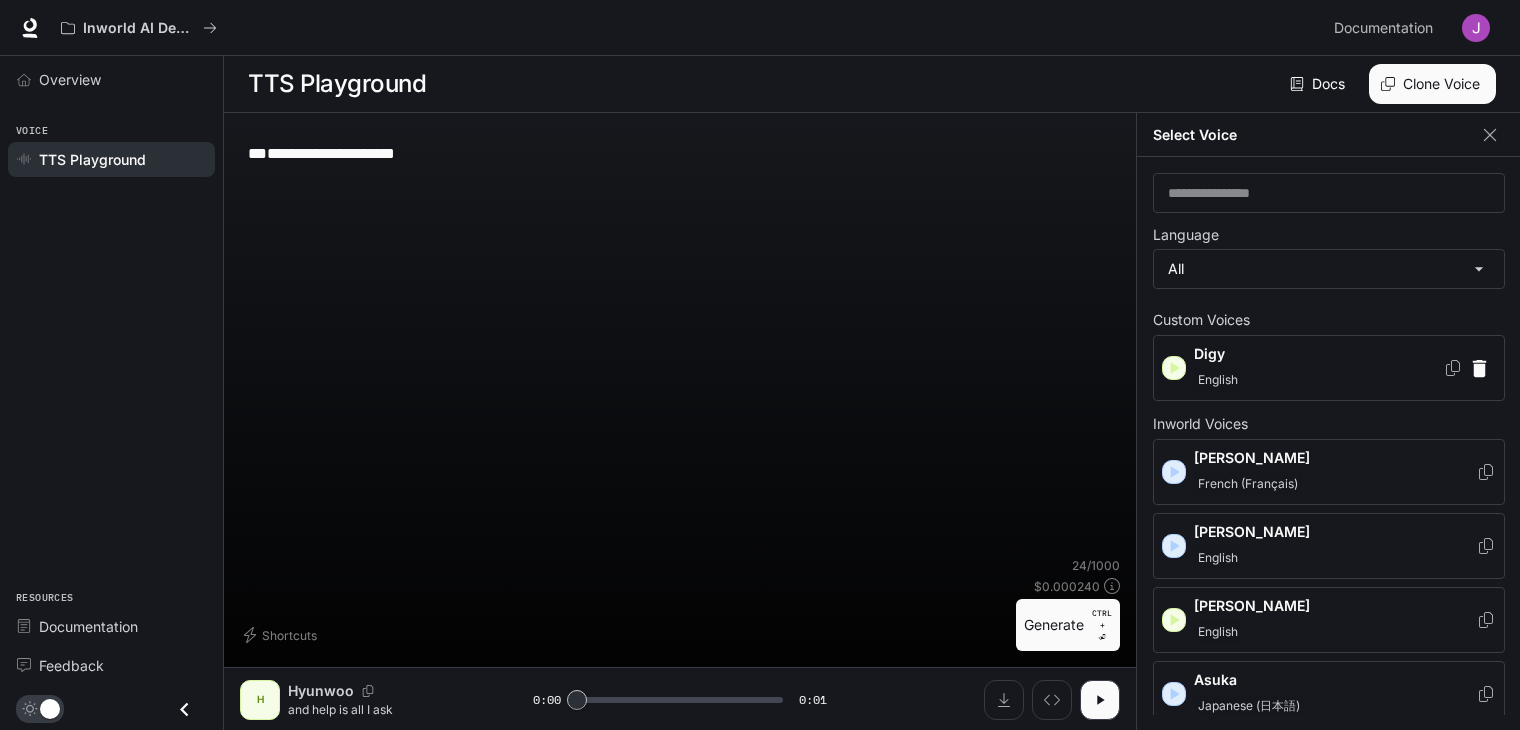 click on "Digy" at bounding box center [1318, 354] 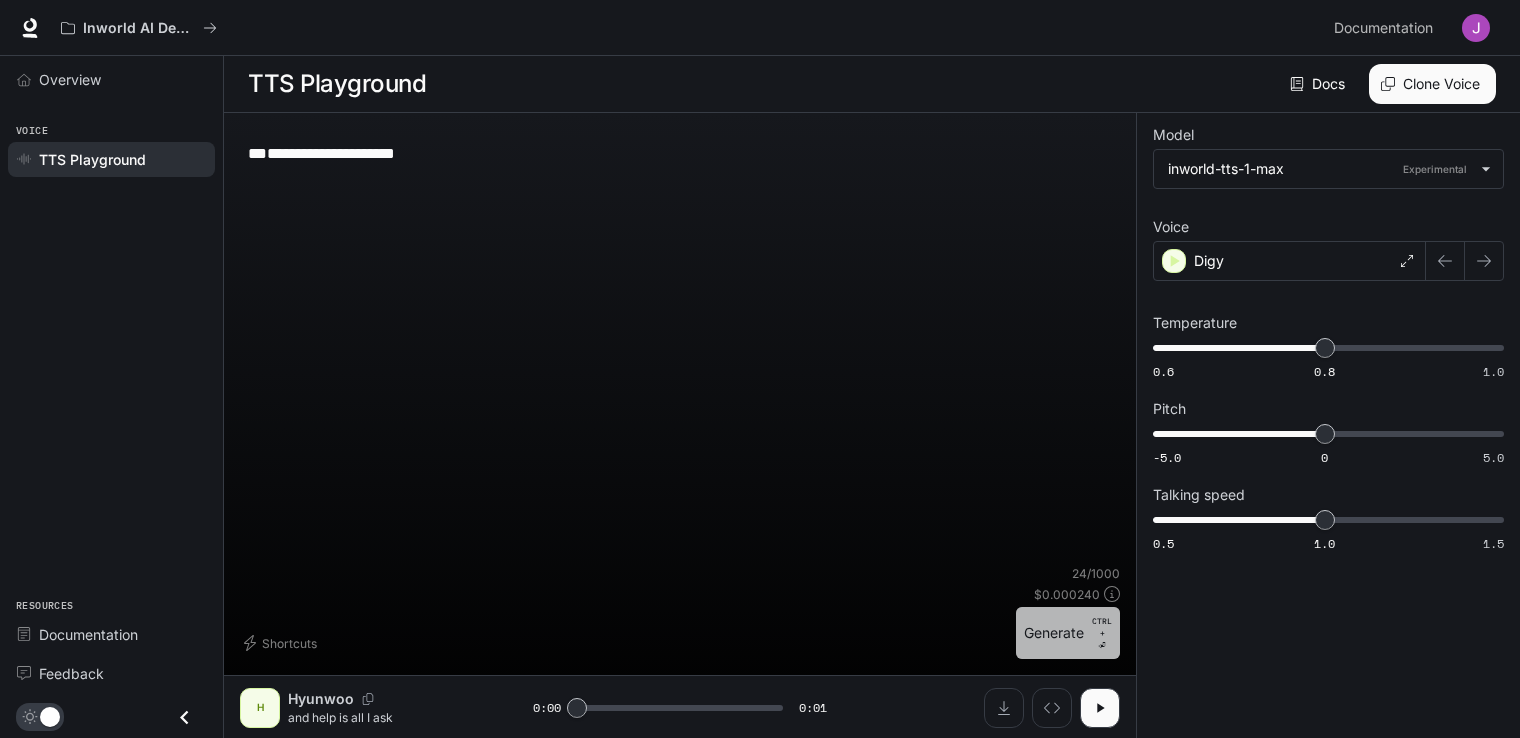 click on "Generate CTRL +  ⏎" at bounding box center [1068, 633] 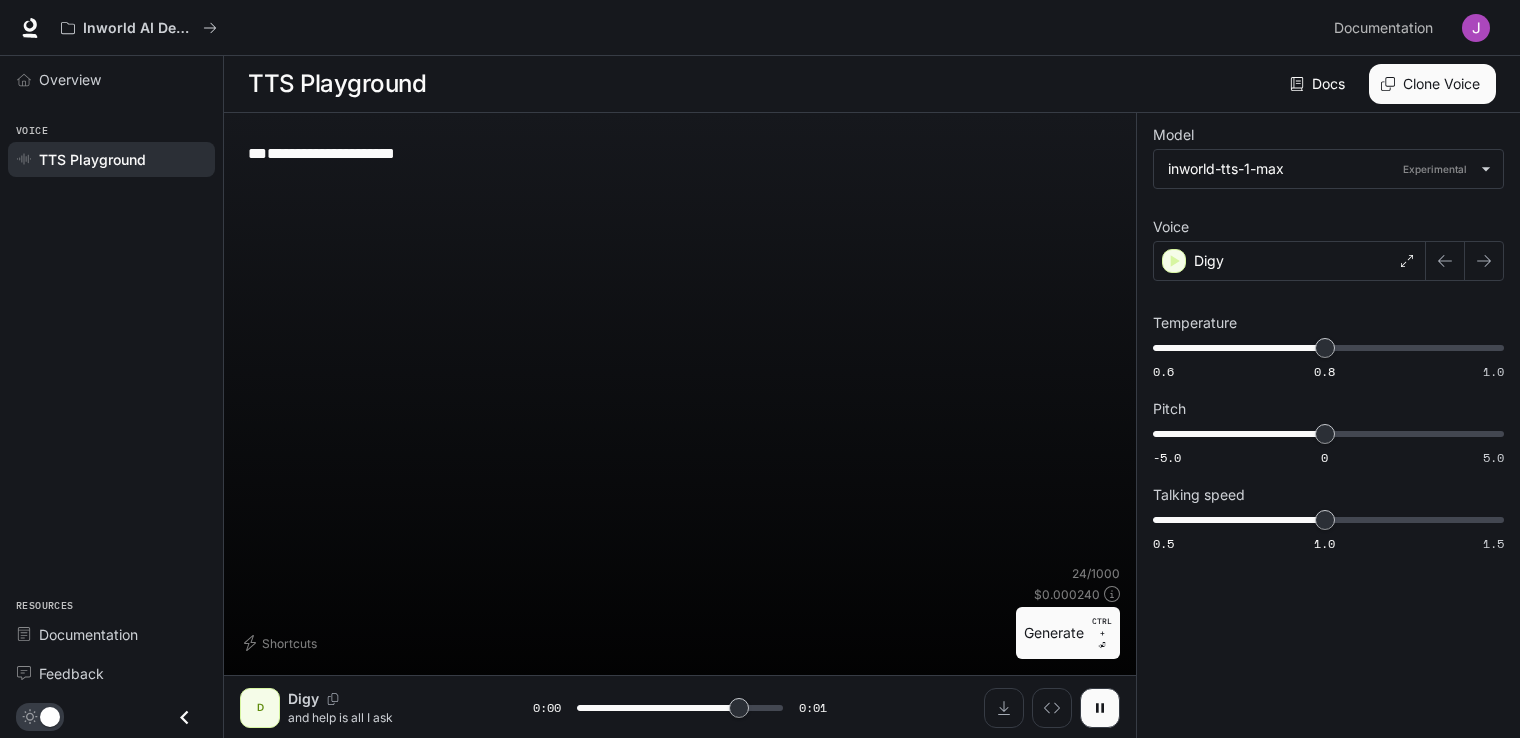type on "*" 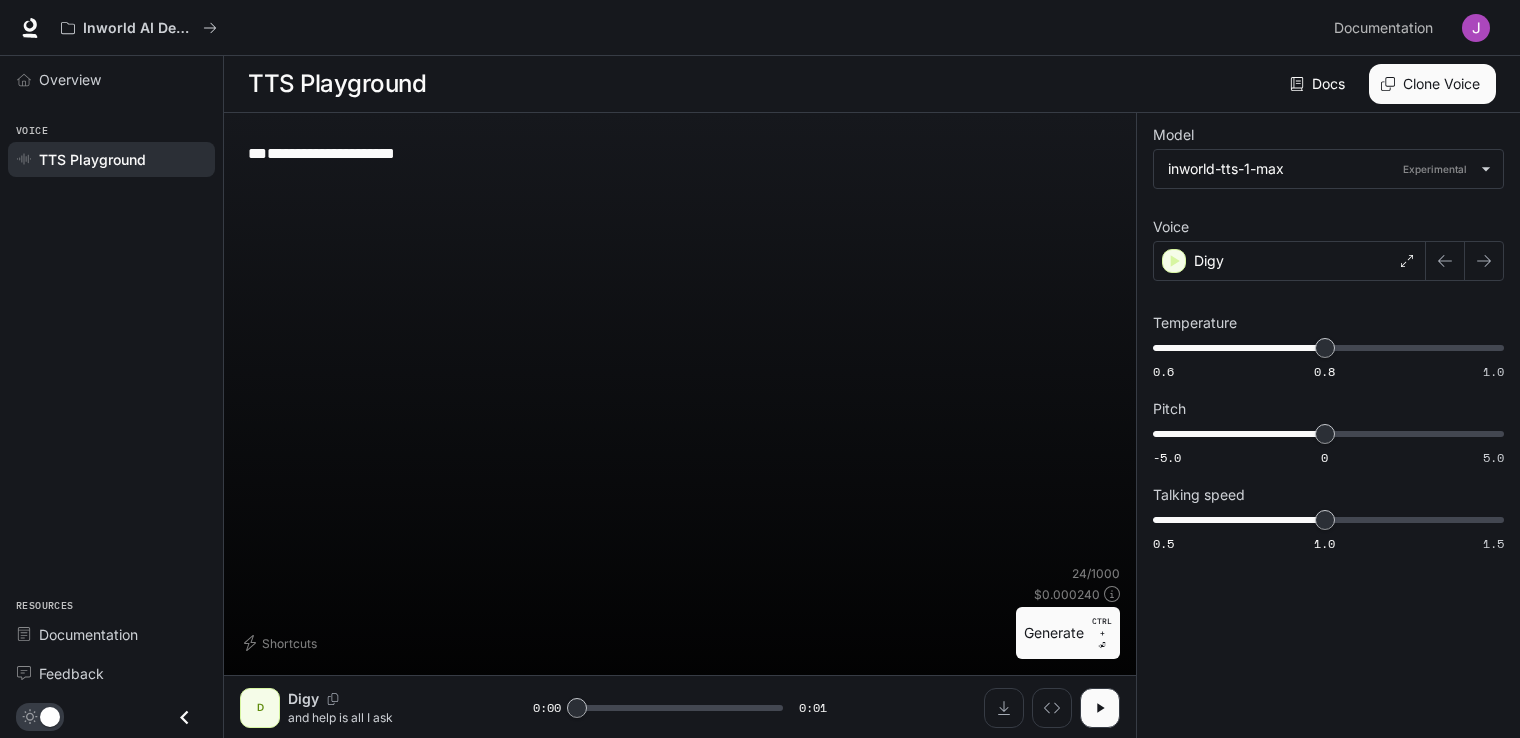 click on "**********" at bounding box center [680, 153] 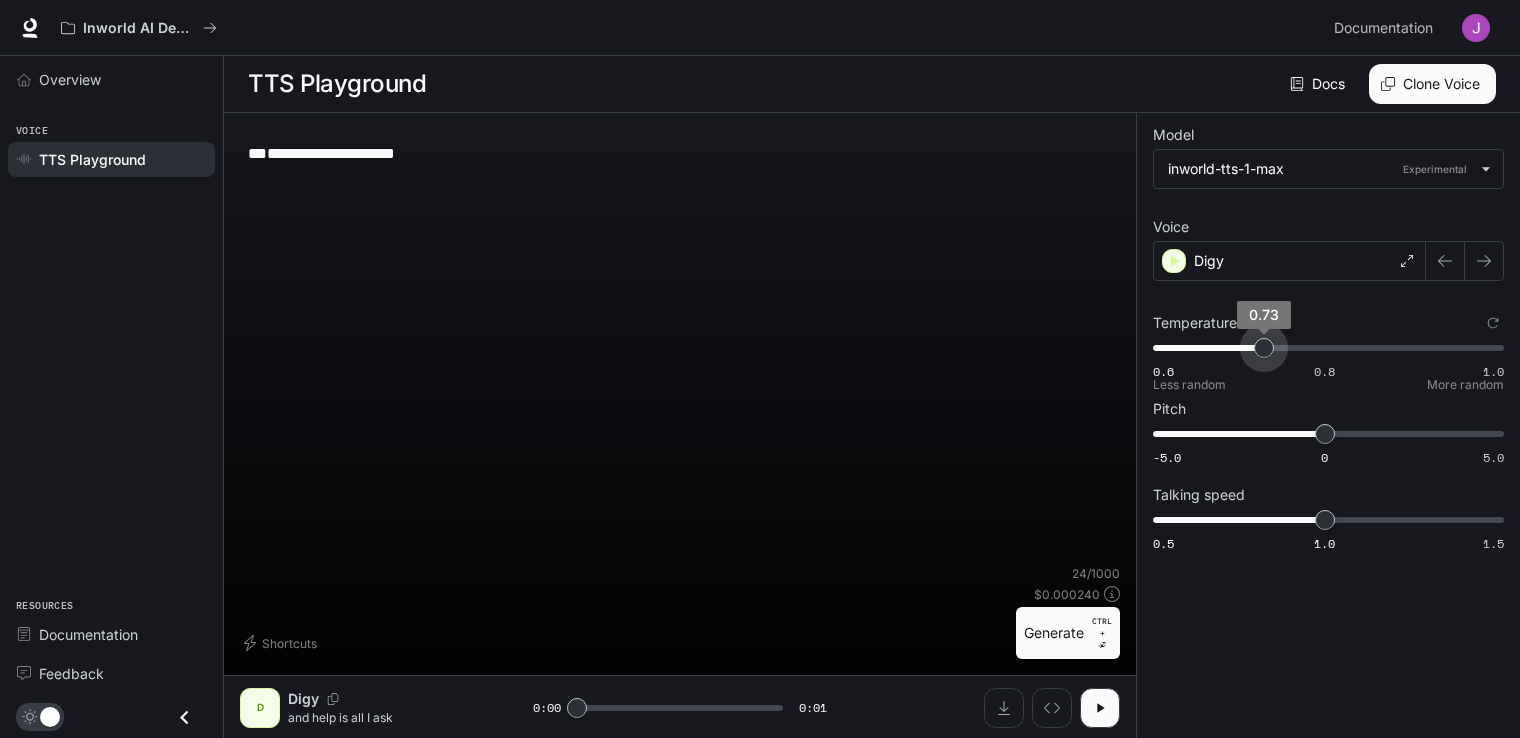 type on "****" 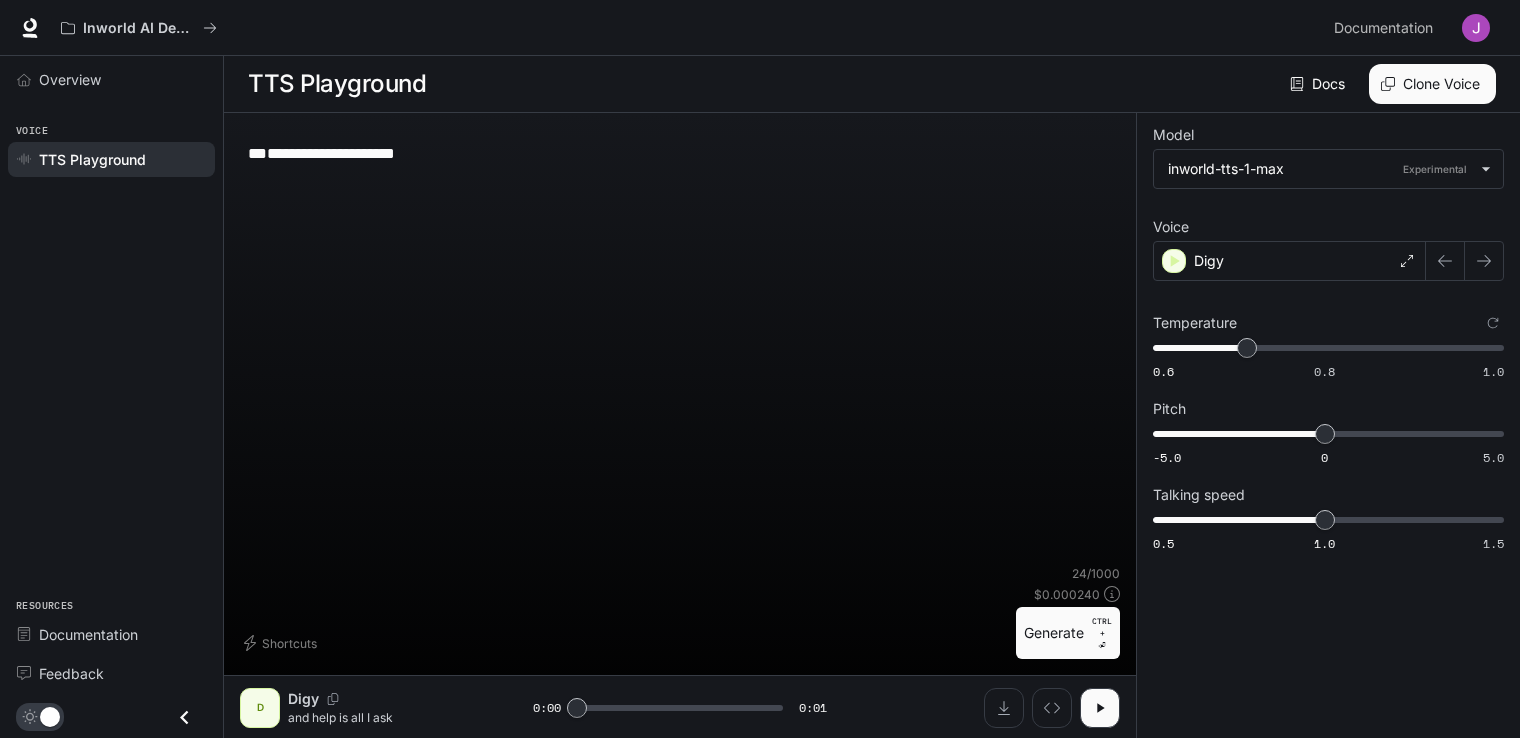 click on "**********" at bounding box center [680, 402] 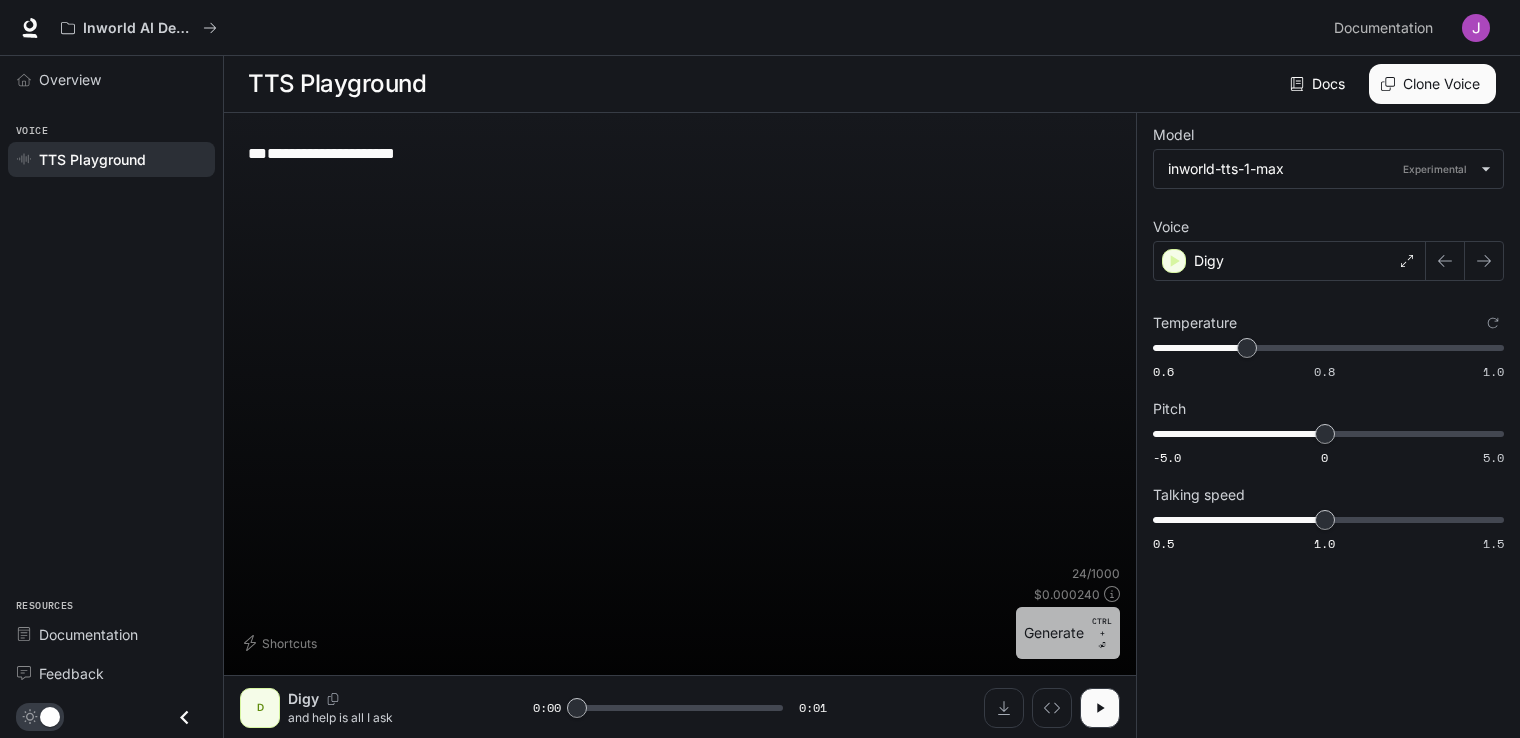 click on "Generate CTRL +  ⏎" at bounding box center [1068, 633] 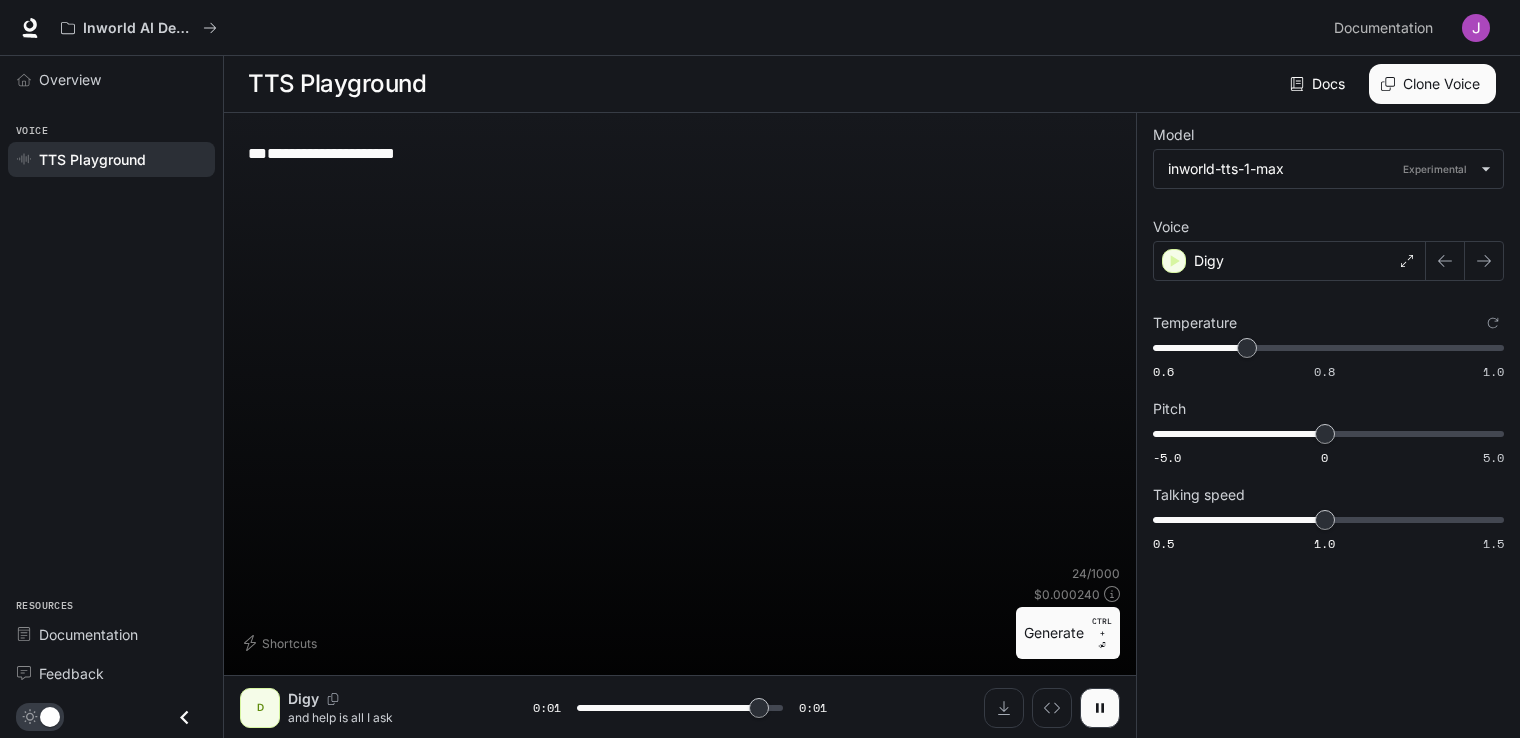 type on "*" 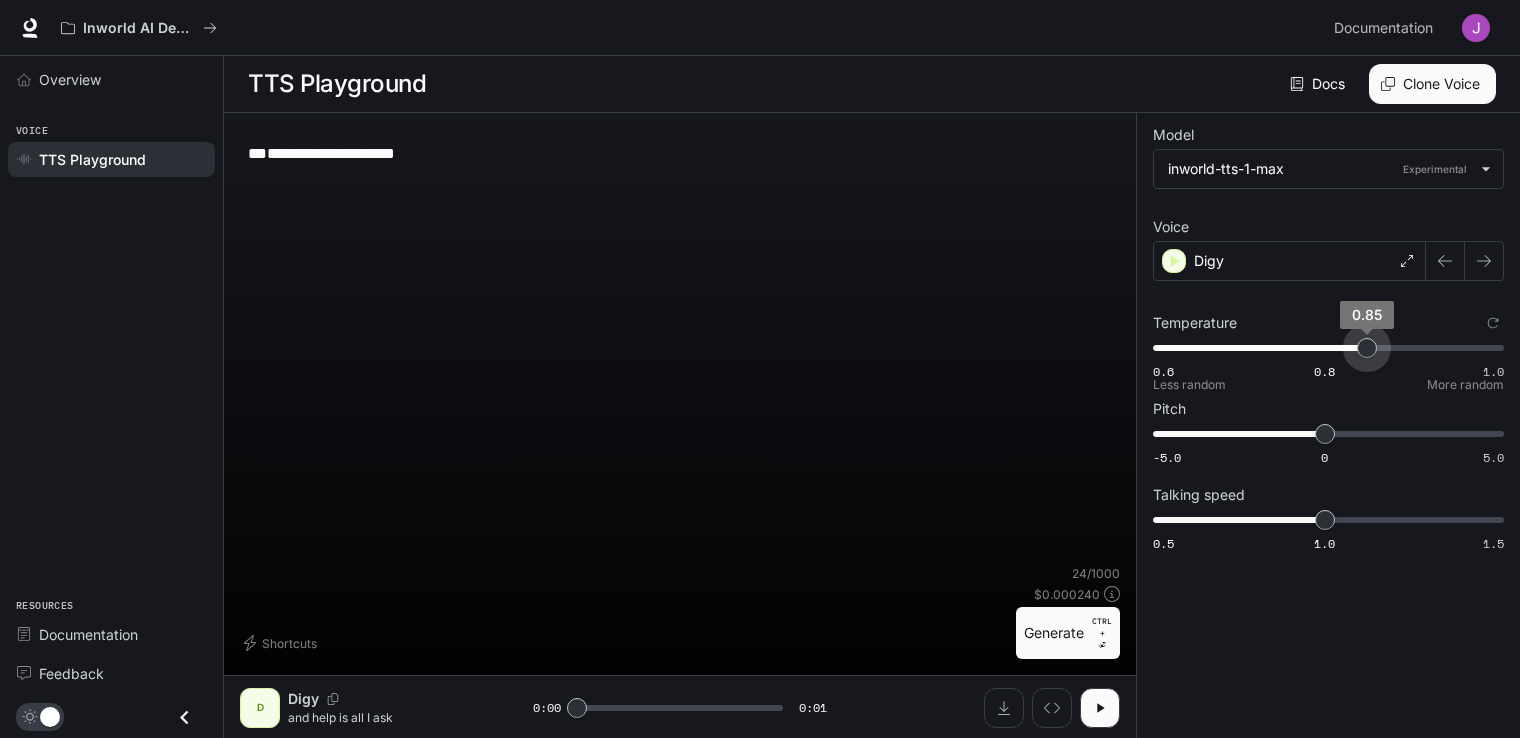 type on "****" 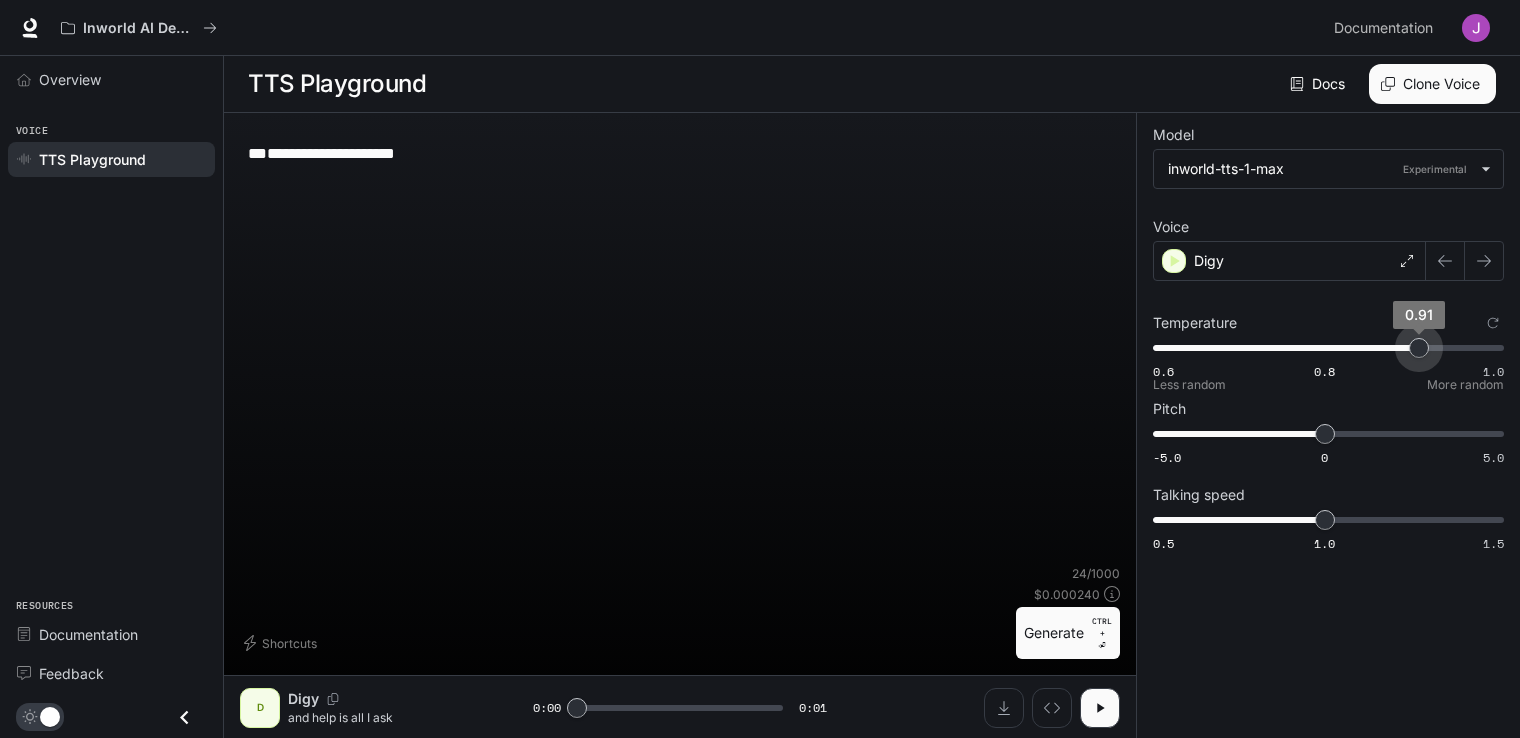 drag, startPoint x: 1248, startPoint y: 345, endPoint x: 1420, endPoint y: 343, distance: 172.01163 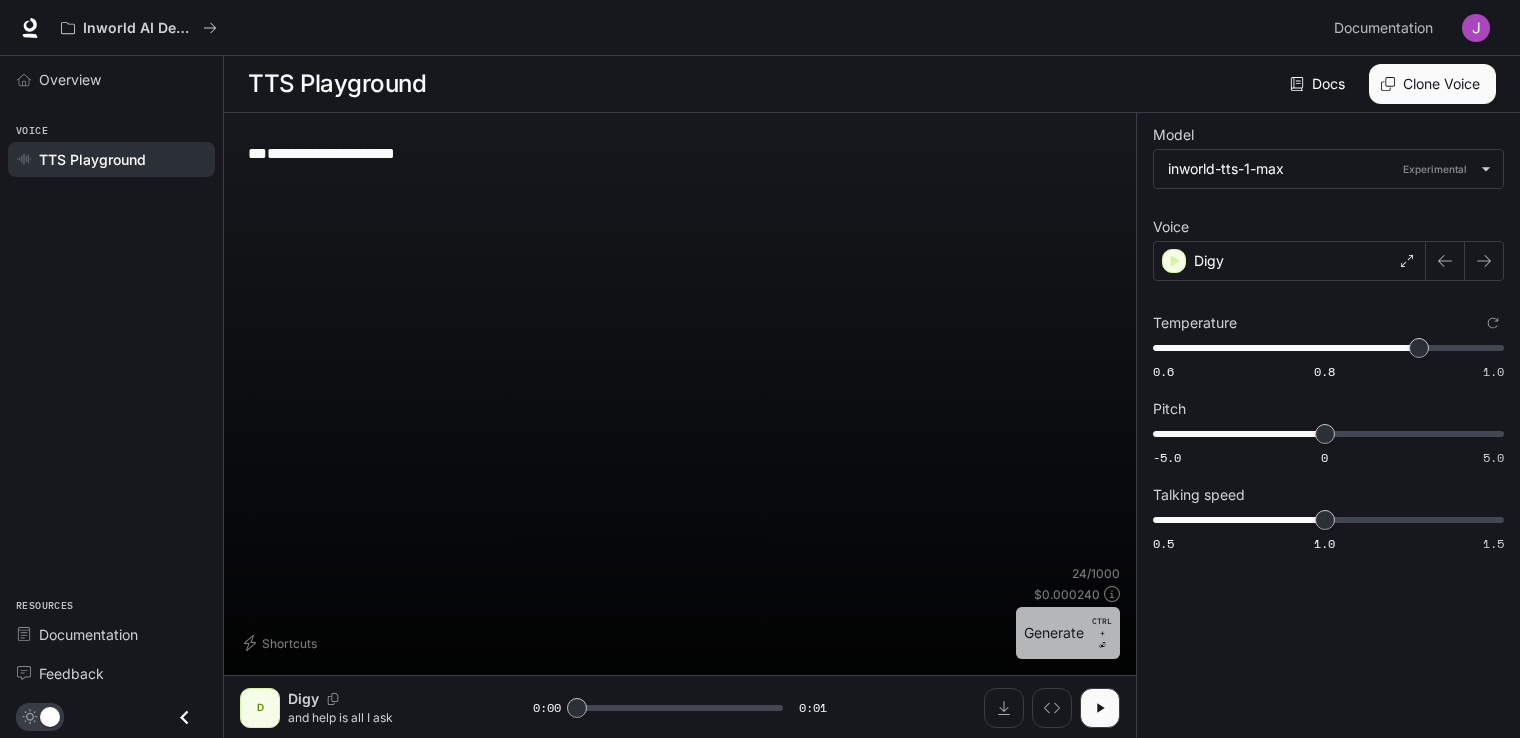 click on "Generate CTRL +  ⏎" at bounding box center [1068, 633] 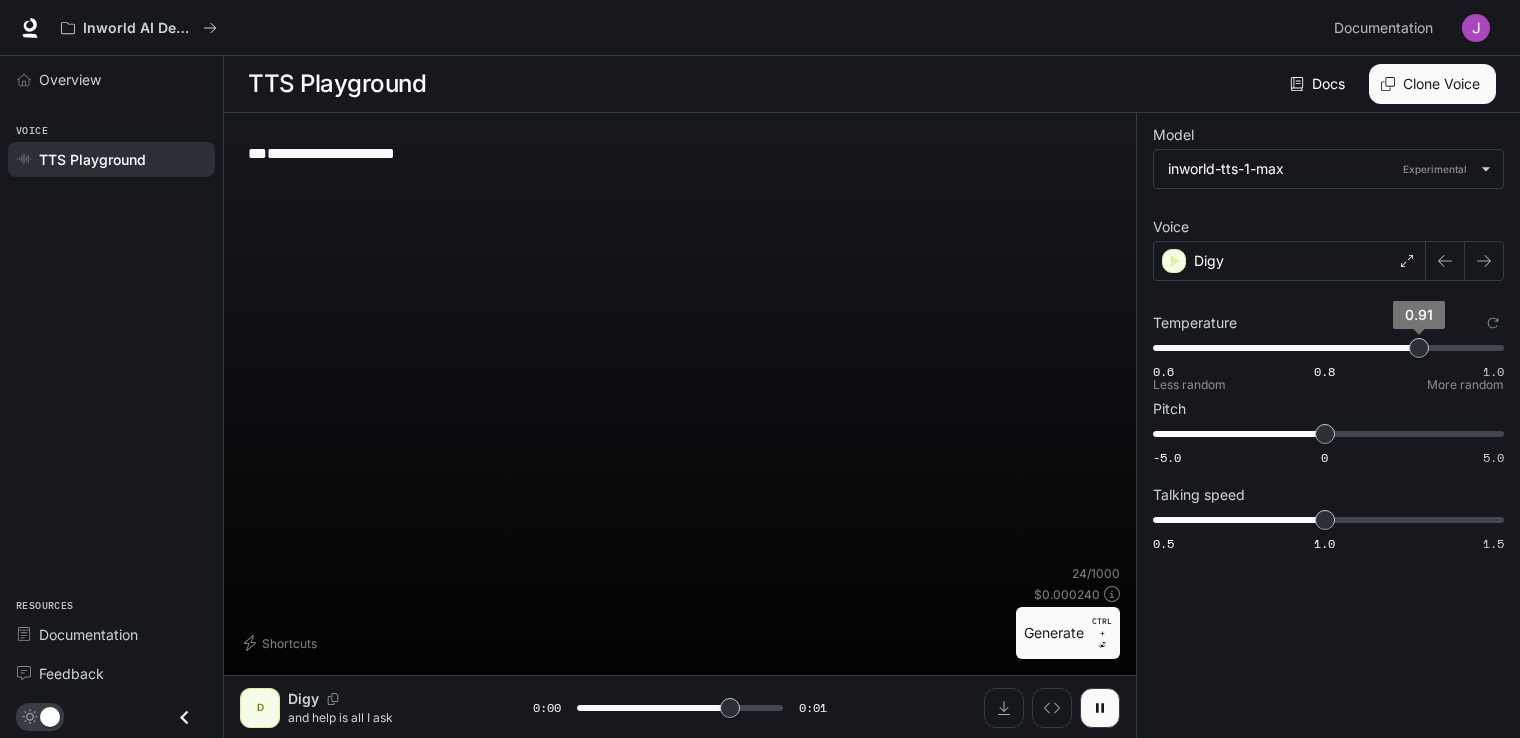 type on "*" 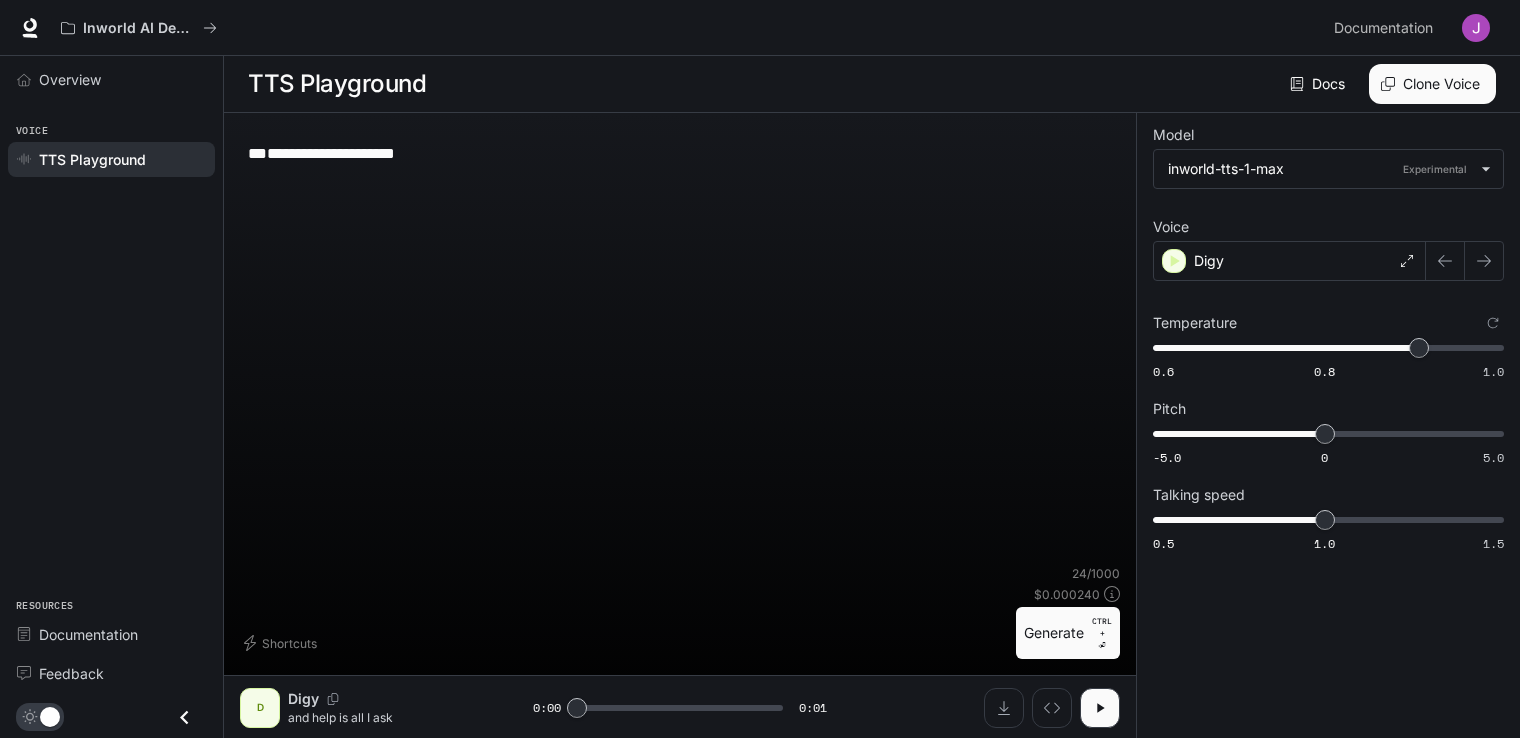 click on "**********" at bounding box center [680, 153] 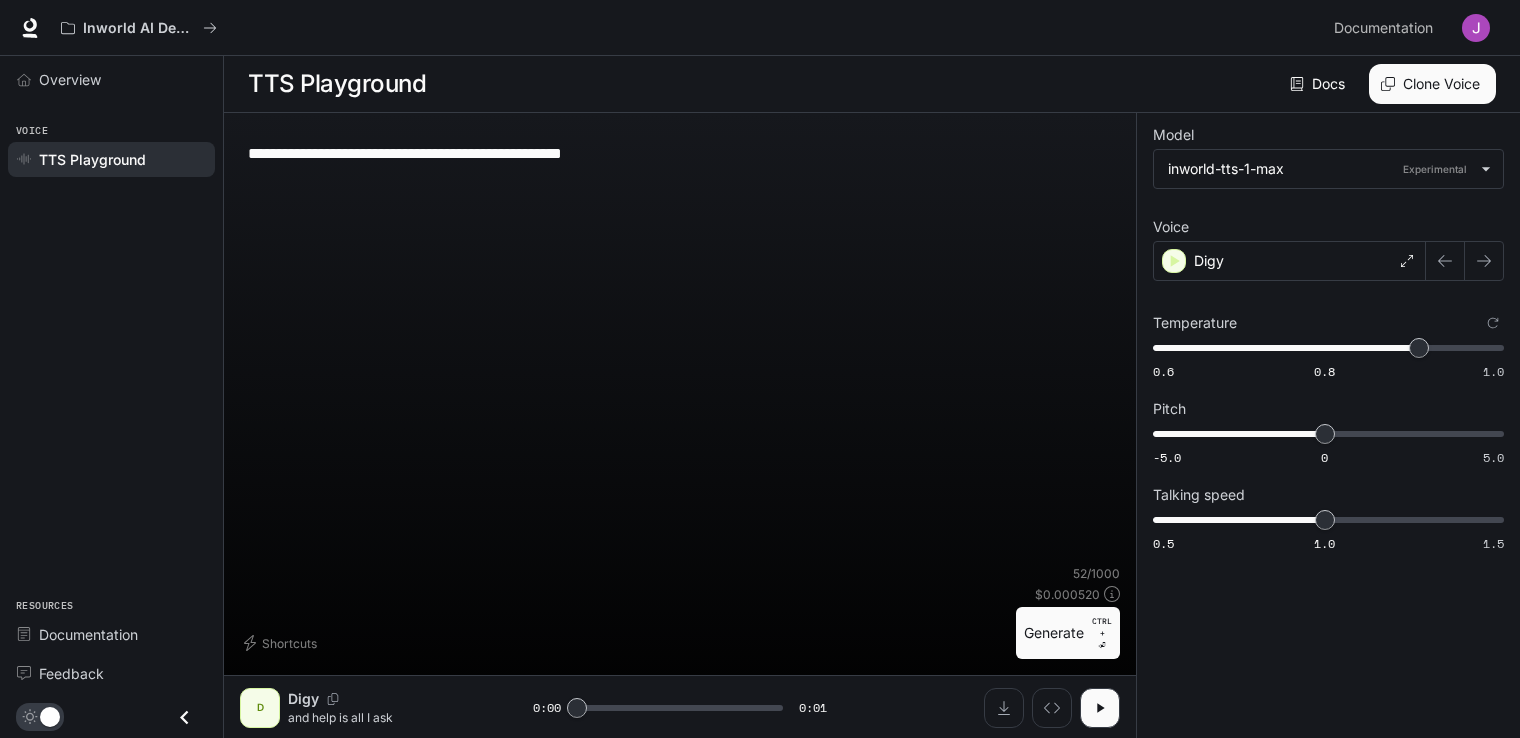type on "**********" 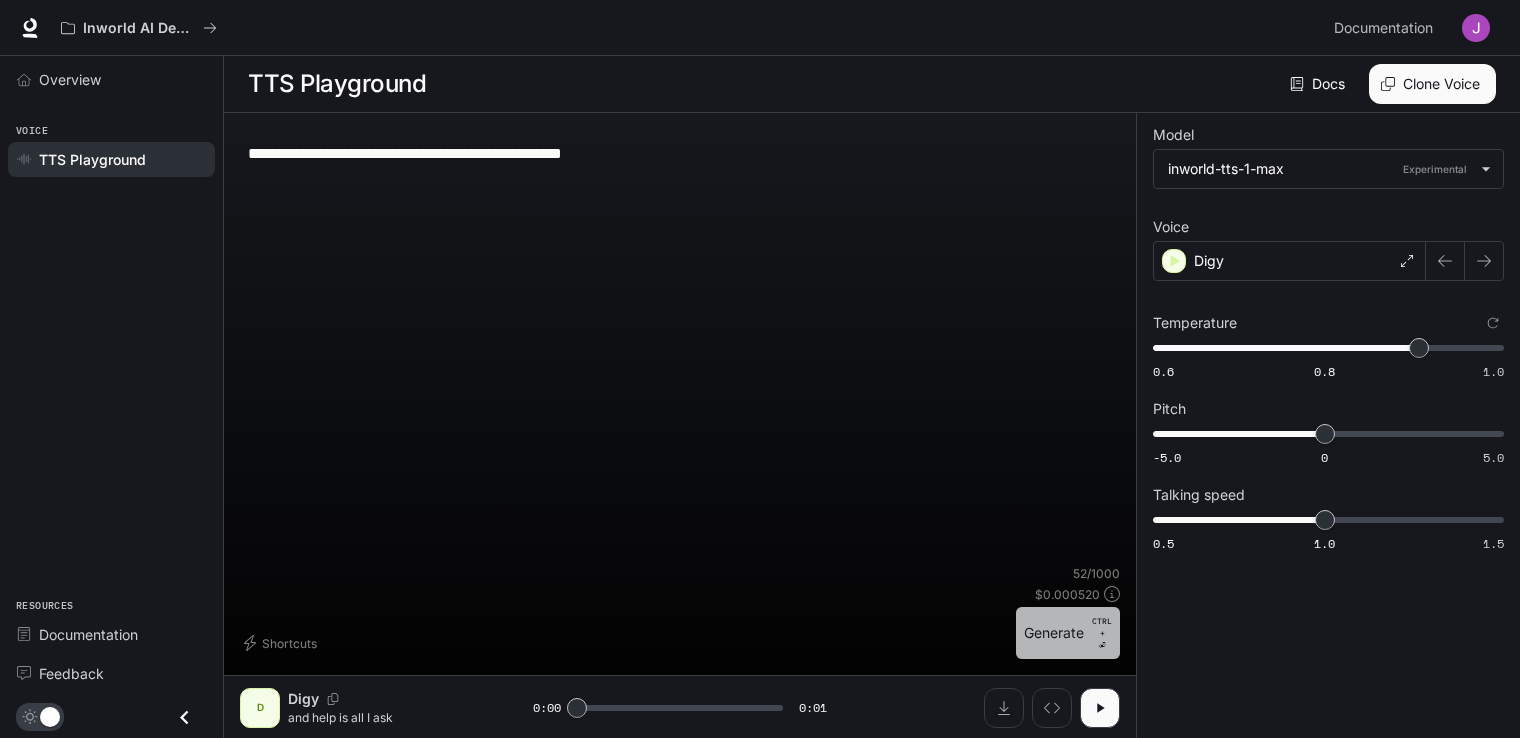 drag, startPoint x: 1055, startPoint y: 628, endPoint x: 992, endPoint y: 610, distance: 65.52099 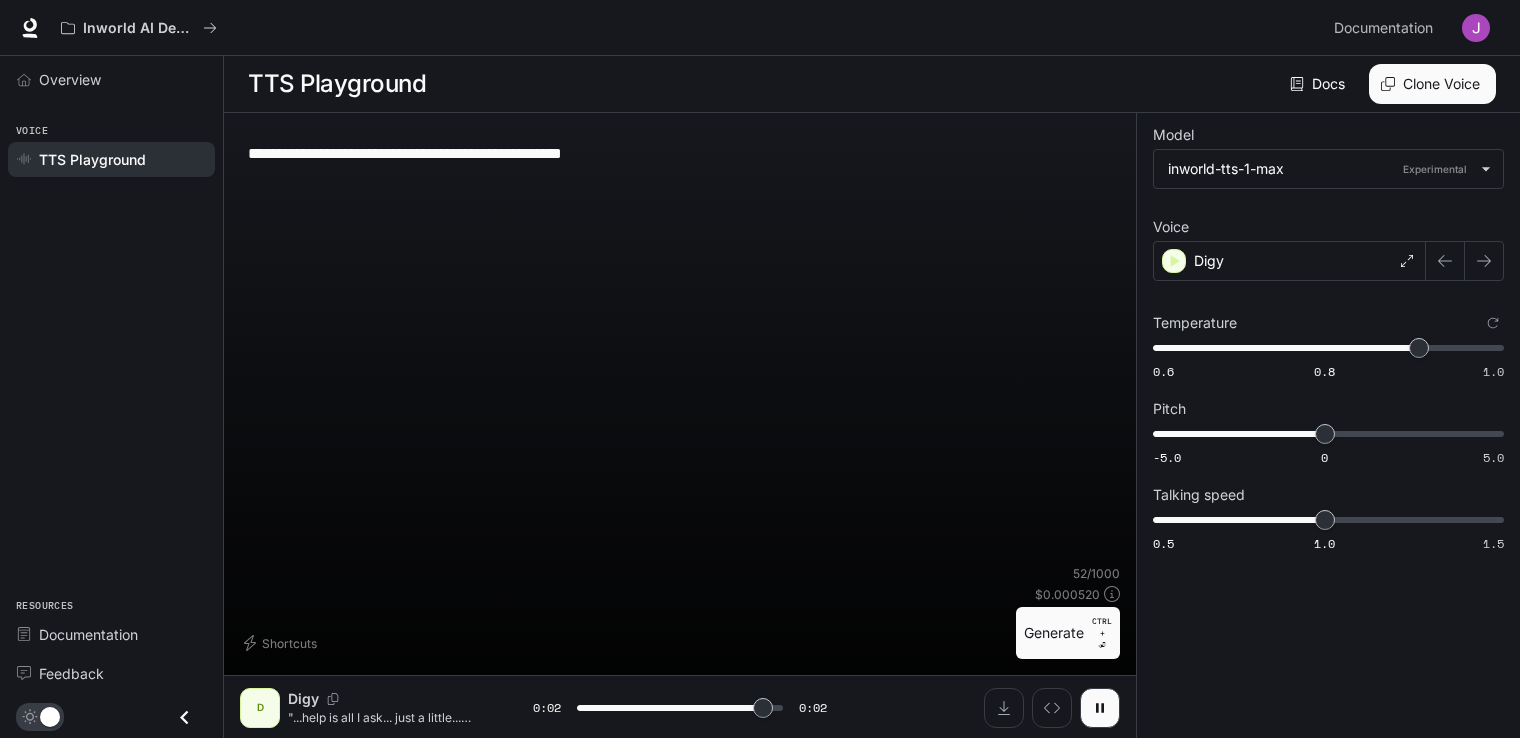 type on "*" 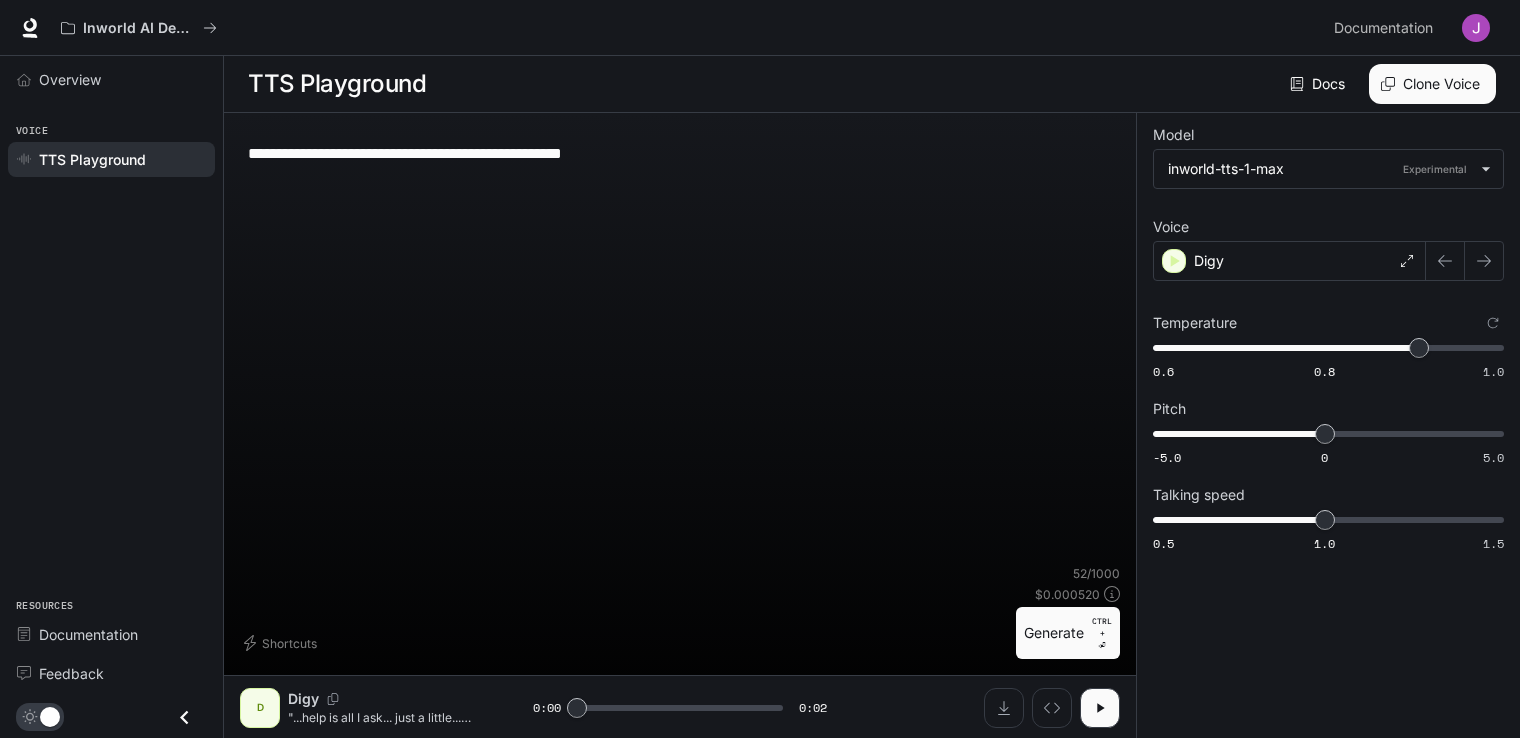drag, startPoint x: 660, startPoint y: 164, endPoint x: 32, endPoint y: 55, distance: 637.3892 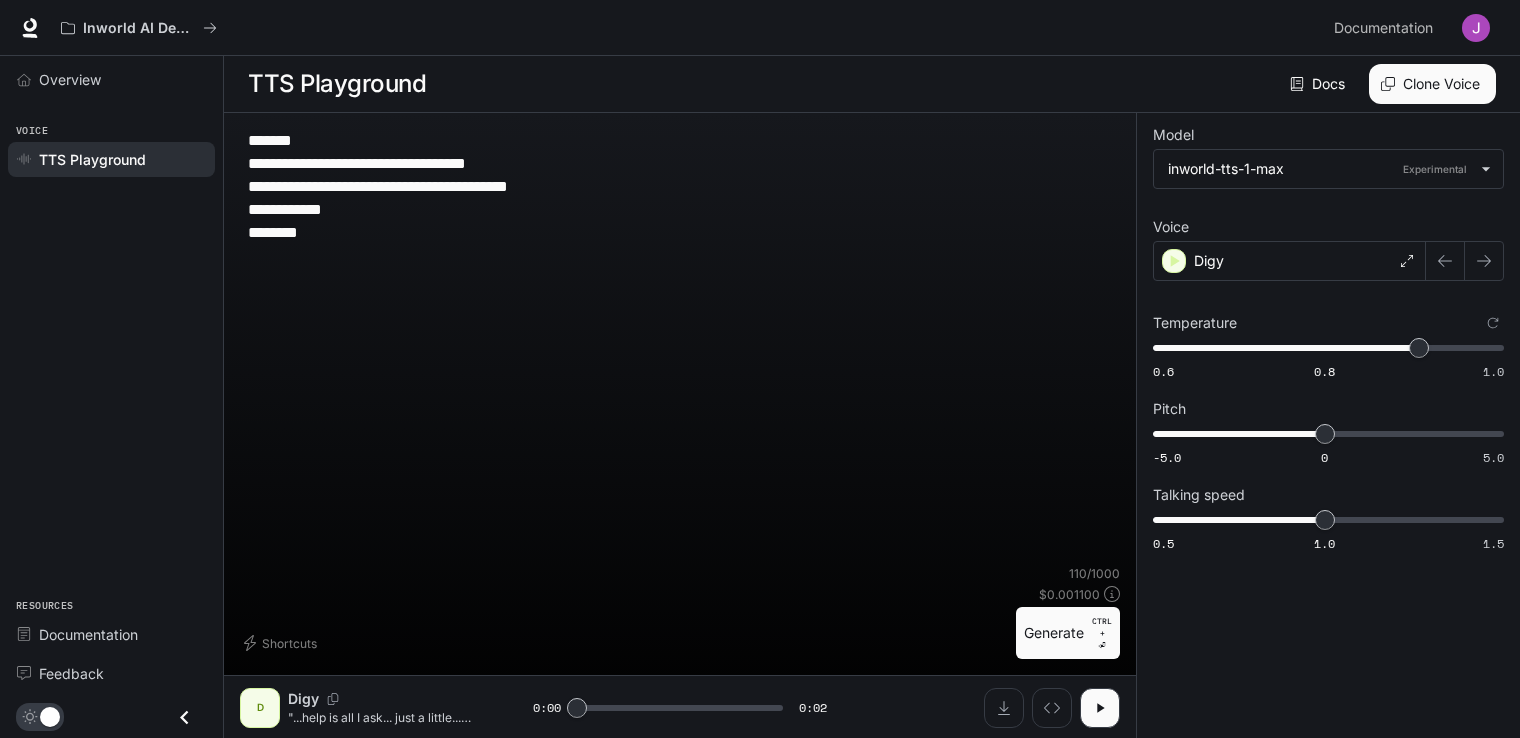 type on "**********" 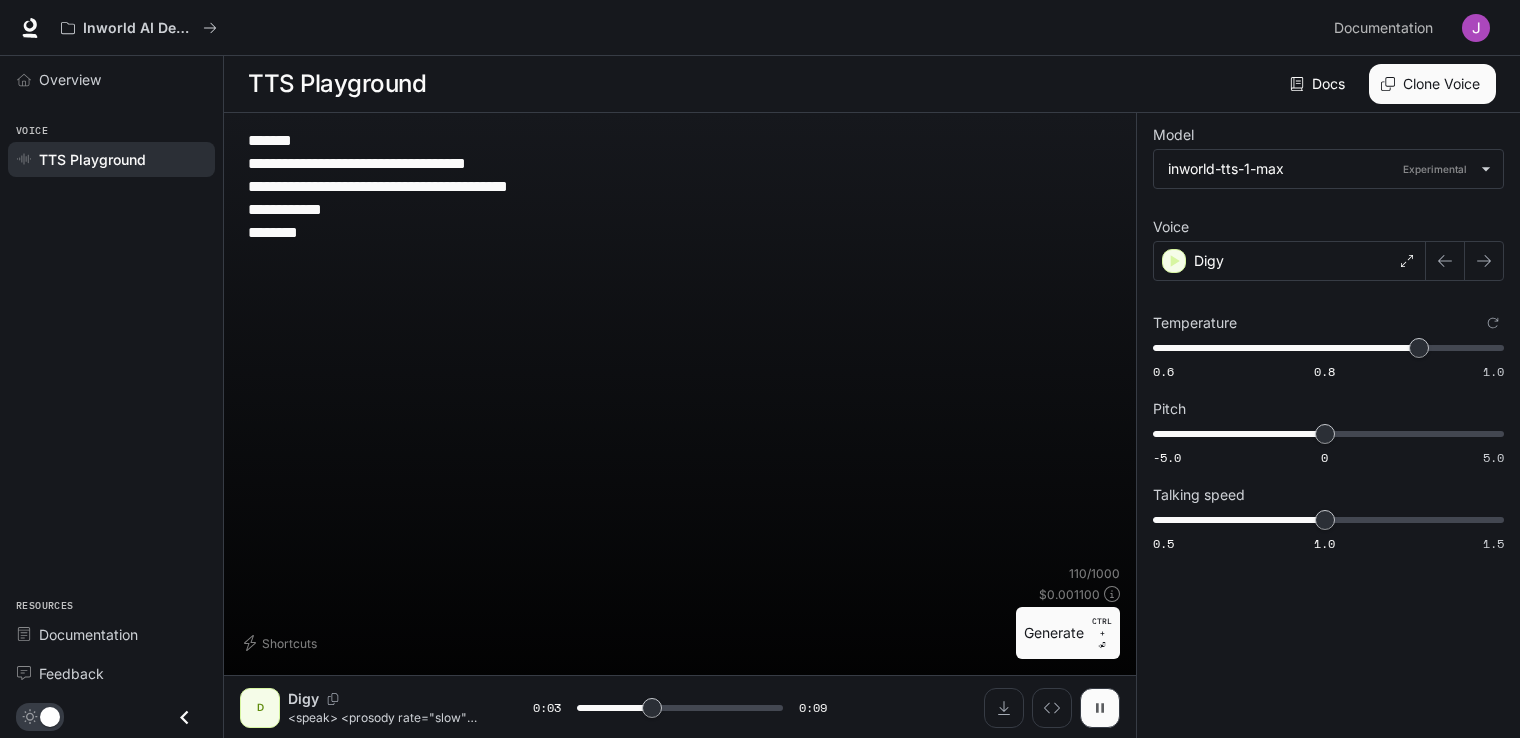 drag, startPoint x: 1093, startPoint y: 714, endPoint x: 966, endPoint y: 638, distance: 148.00337 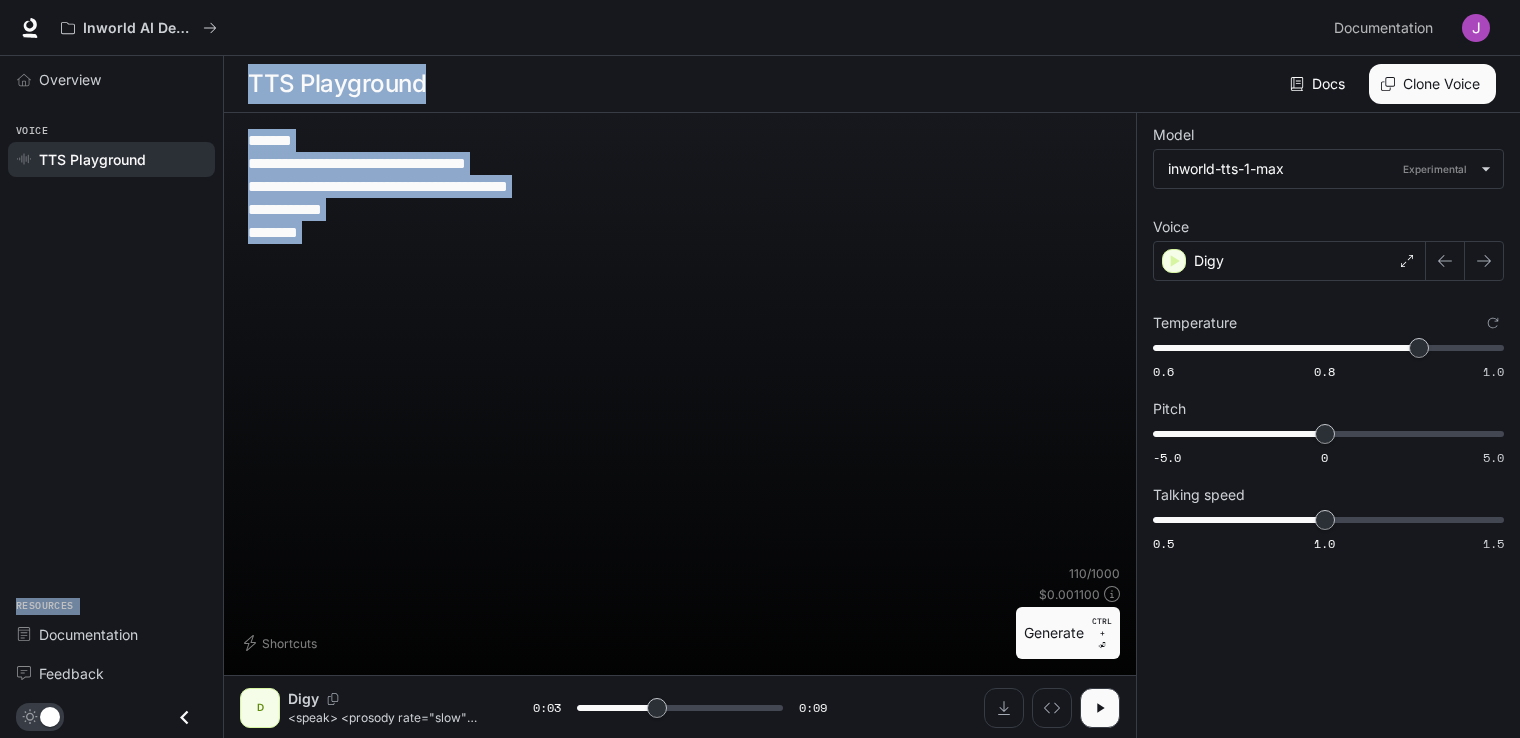 drag, startPoint x: 369, startPoint y: 257, endPoint x: 216, endPoint y: 189, distance: 167.43059 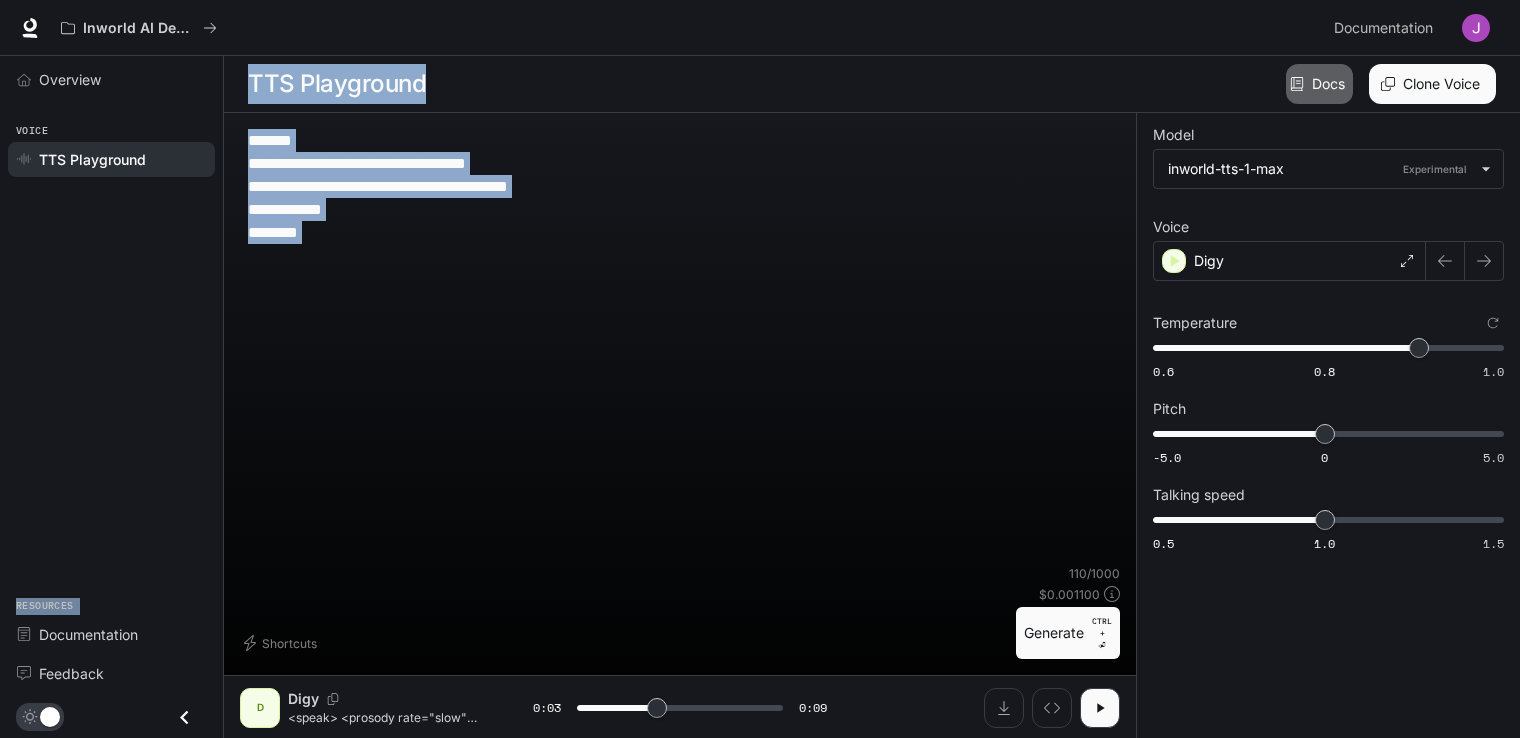 click on "Docs" at bounding box center [1319, 84] 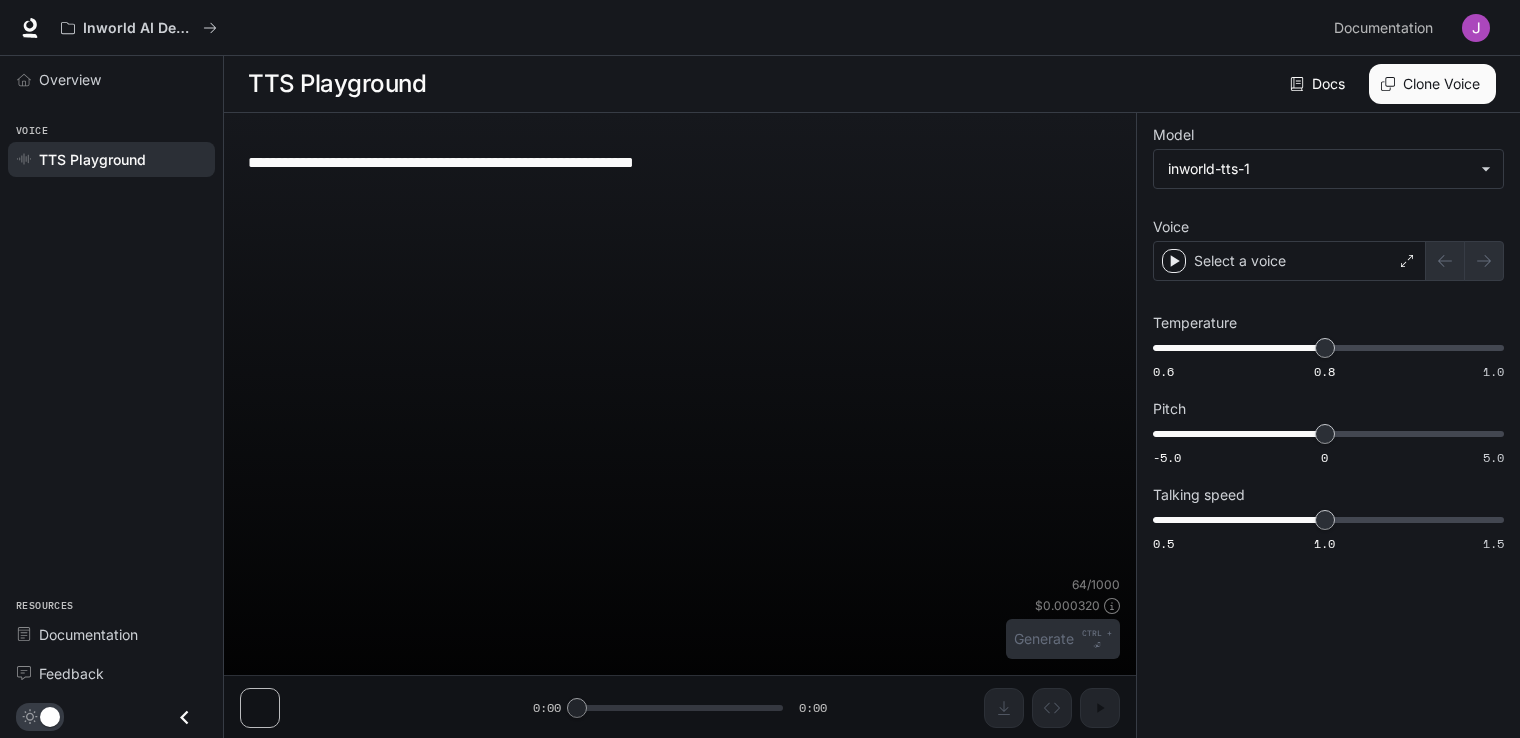 type on "**********" 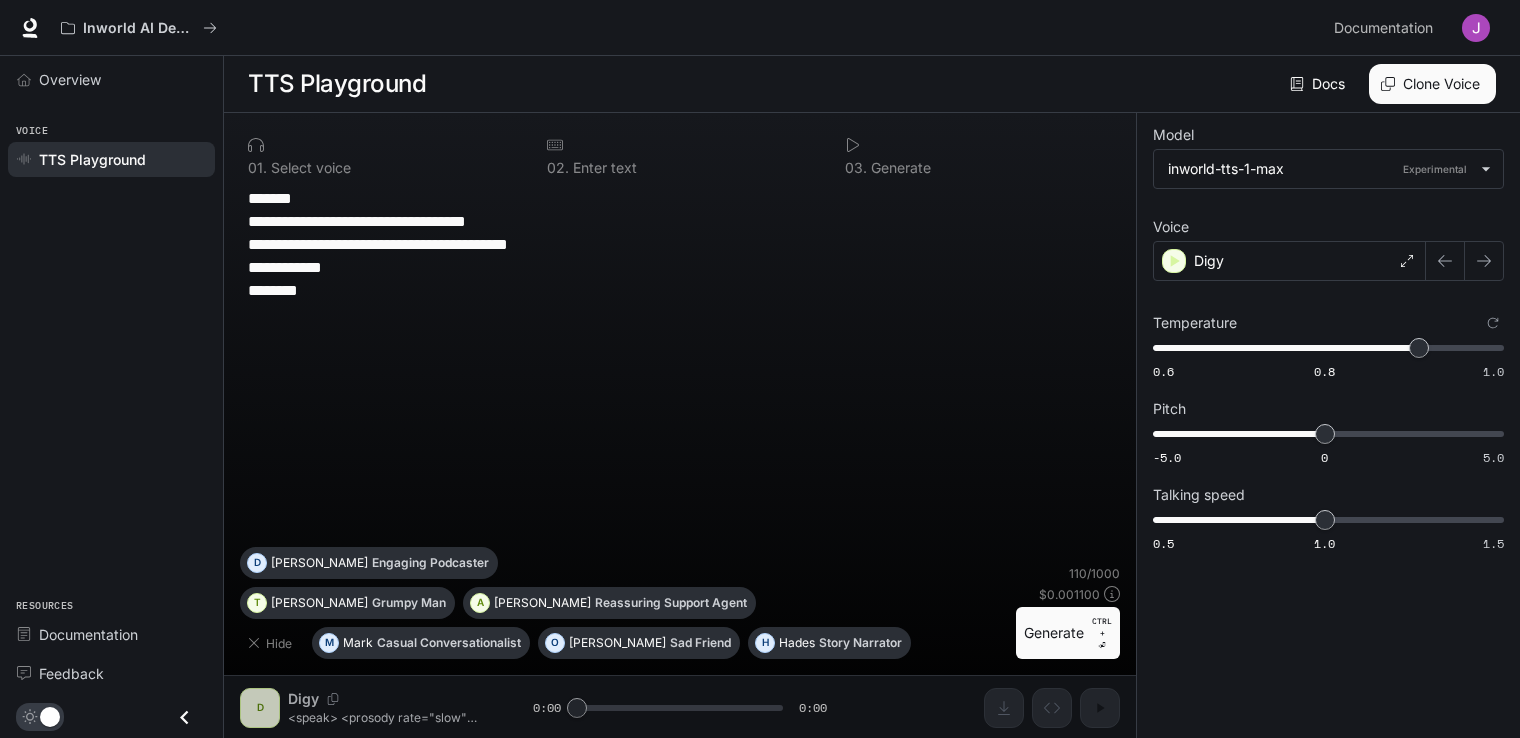 drag, startPoint x: 368, startPoint y: 302, endPoint x: 136, endPoint y: 192, distance: 256.75668 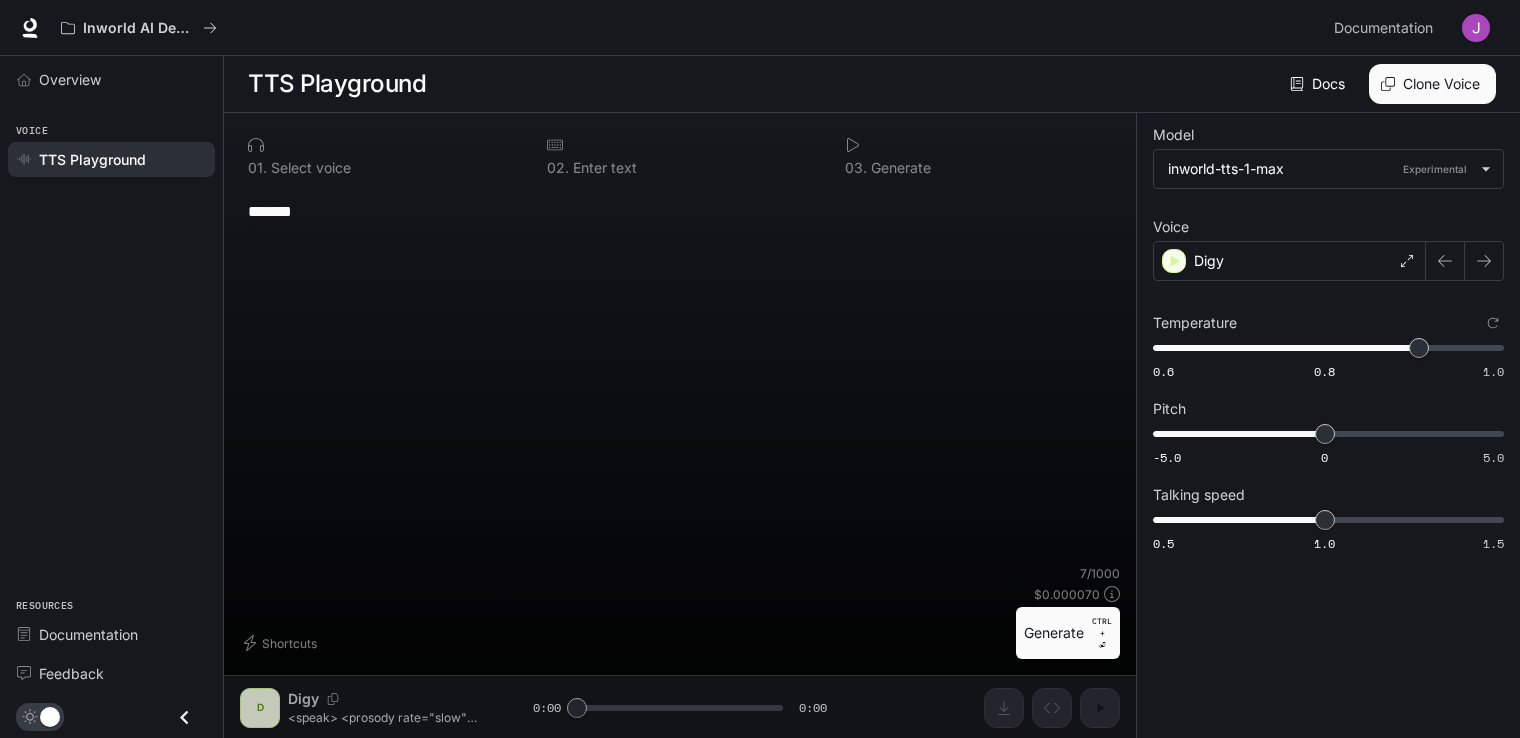click on "*******" at bounding box center [680, 211] 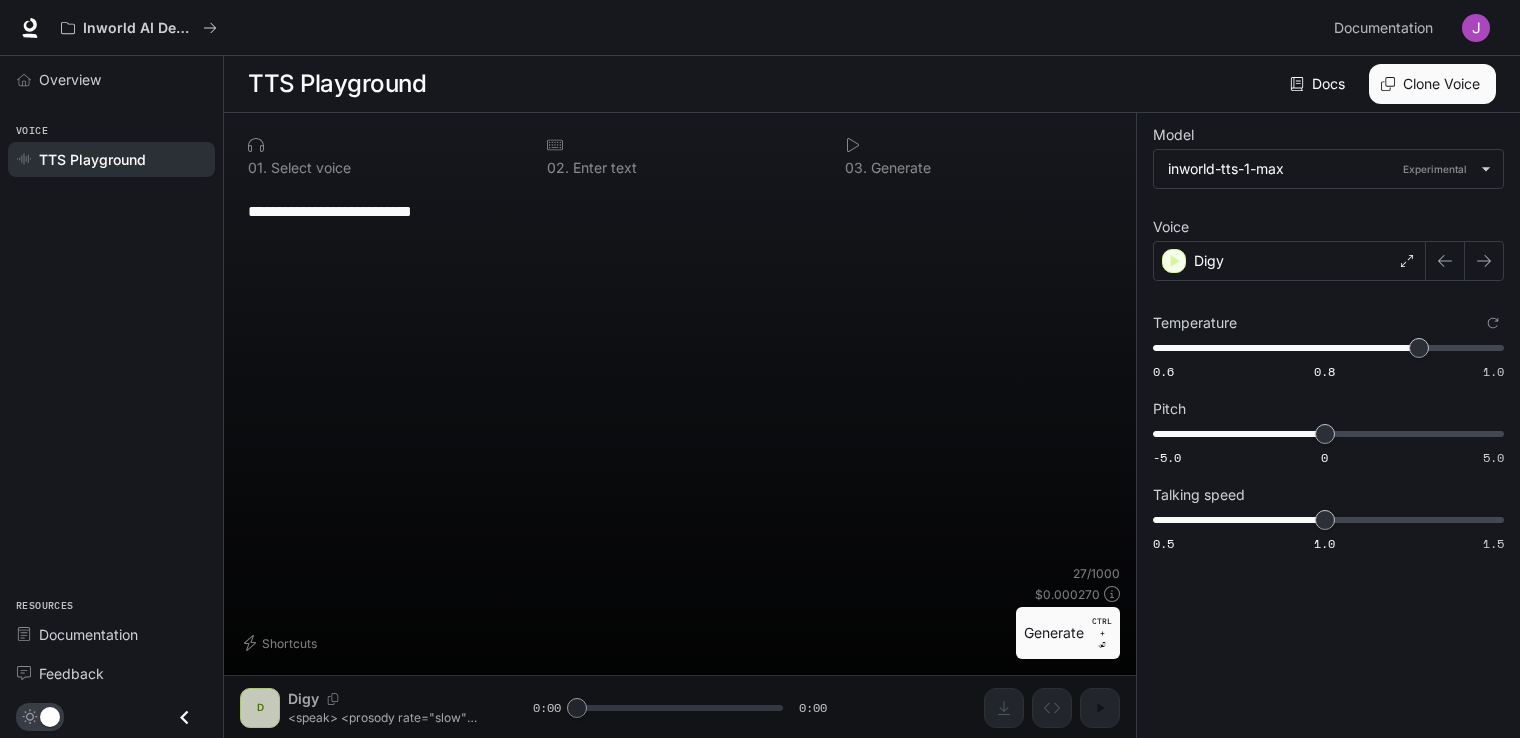 type on "**********" 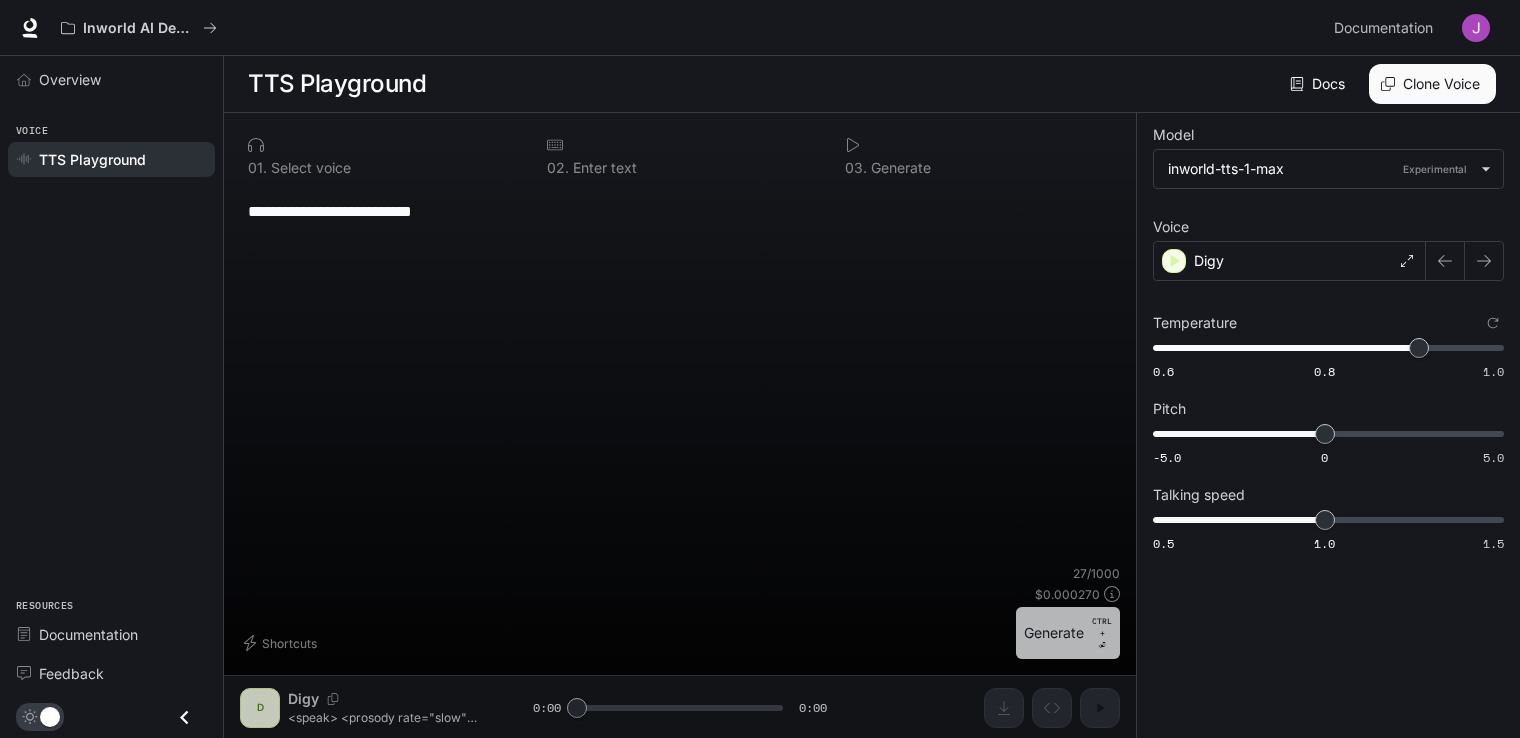 drag, startPoint x: 1056, startPoint y: 638, endPoint x: 930, endPoint y: 659, distance: 127.738014 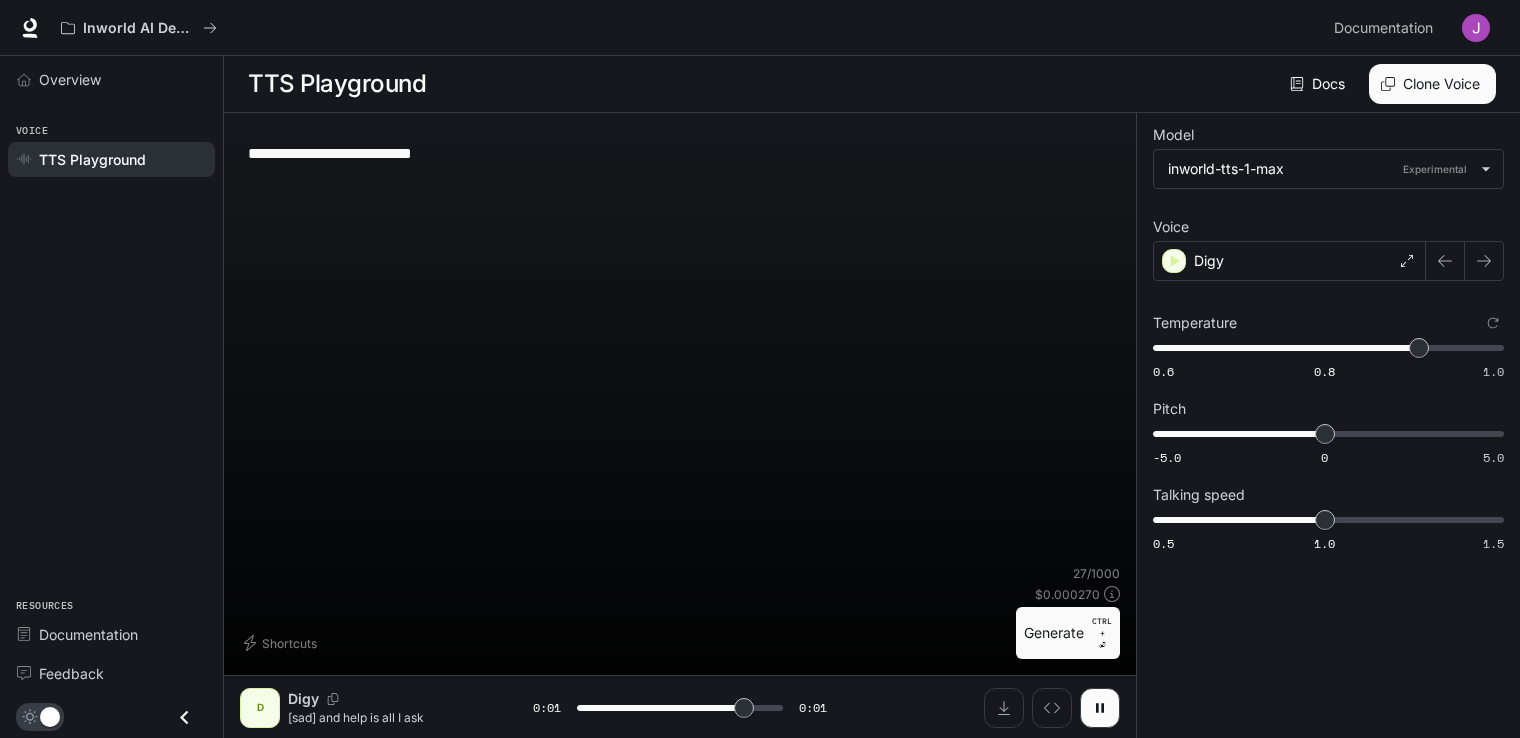 type on "*" 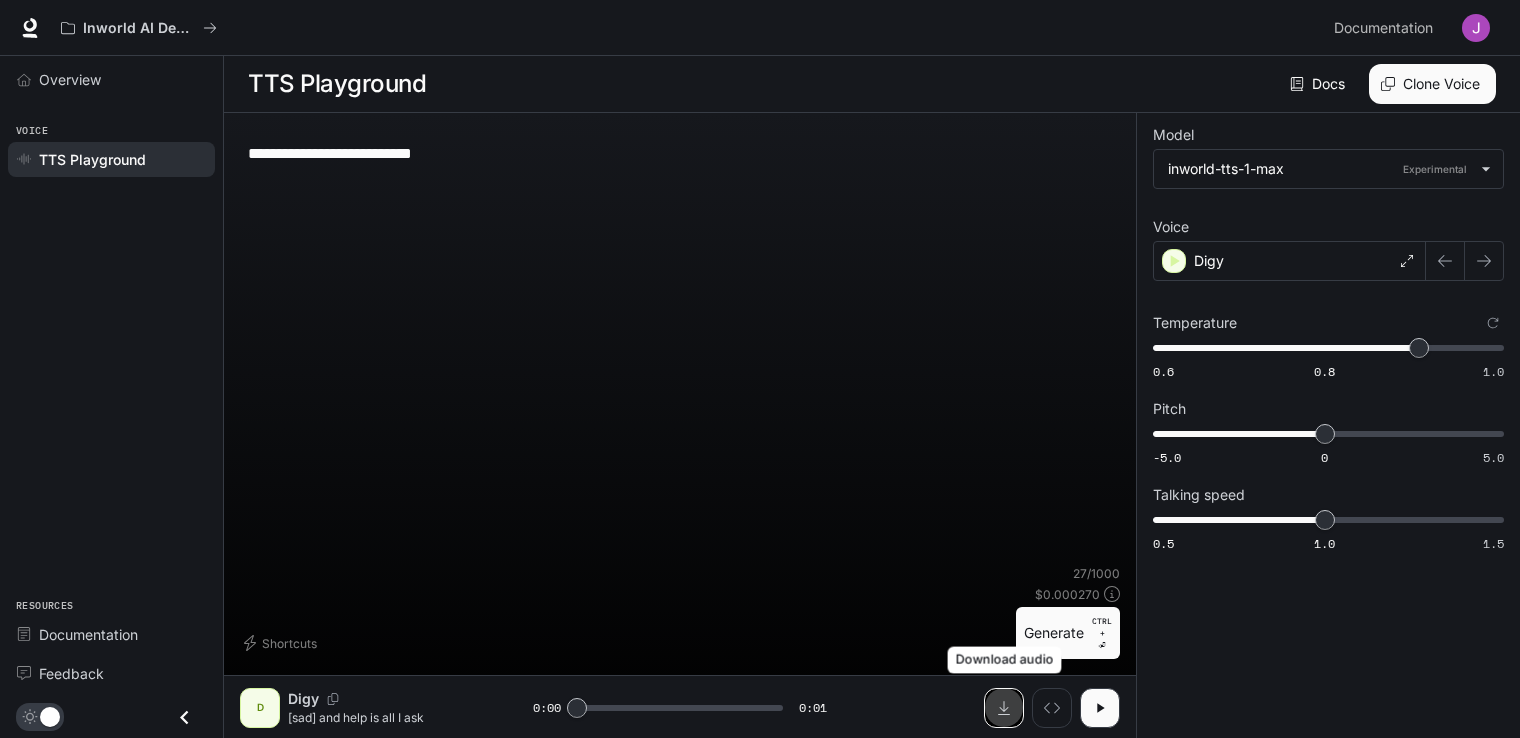 click at bounding box center [1004, 708] 